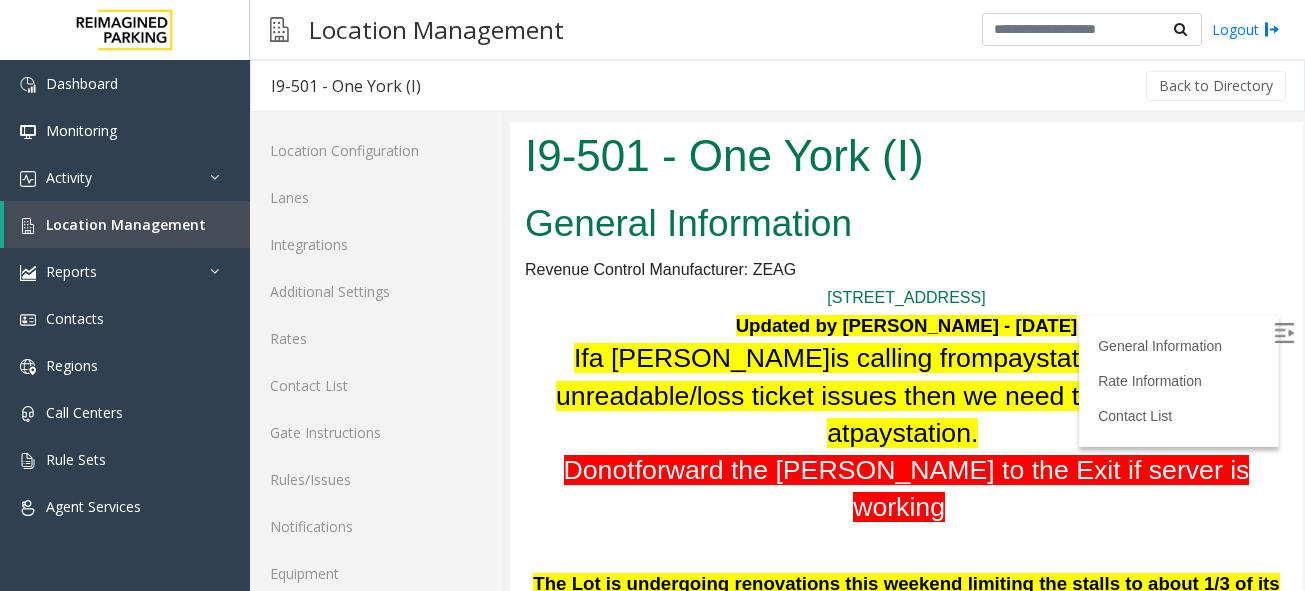scroll, scrollTop: 4502, scrollLeft: 0, axis: vertical 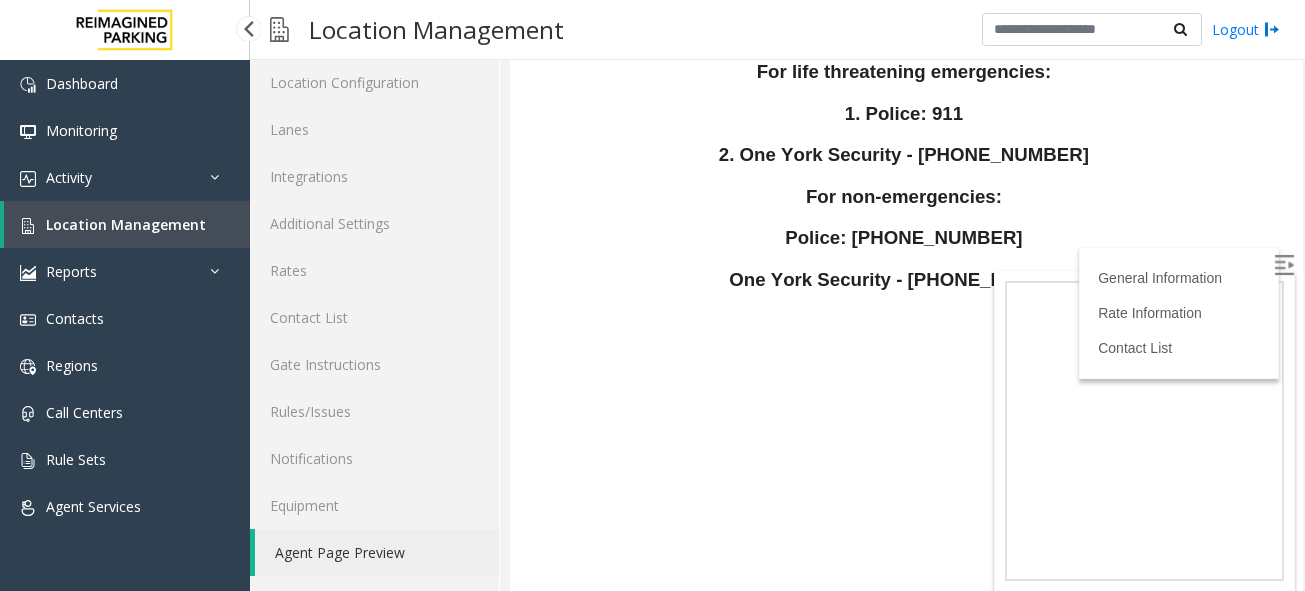 click on "Location Management" at bounding box center (126, 224) 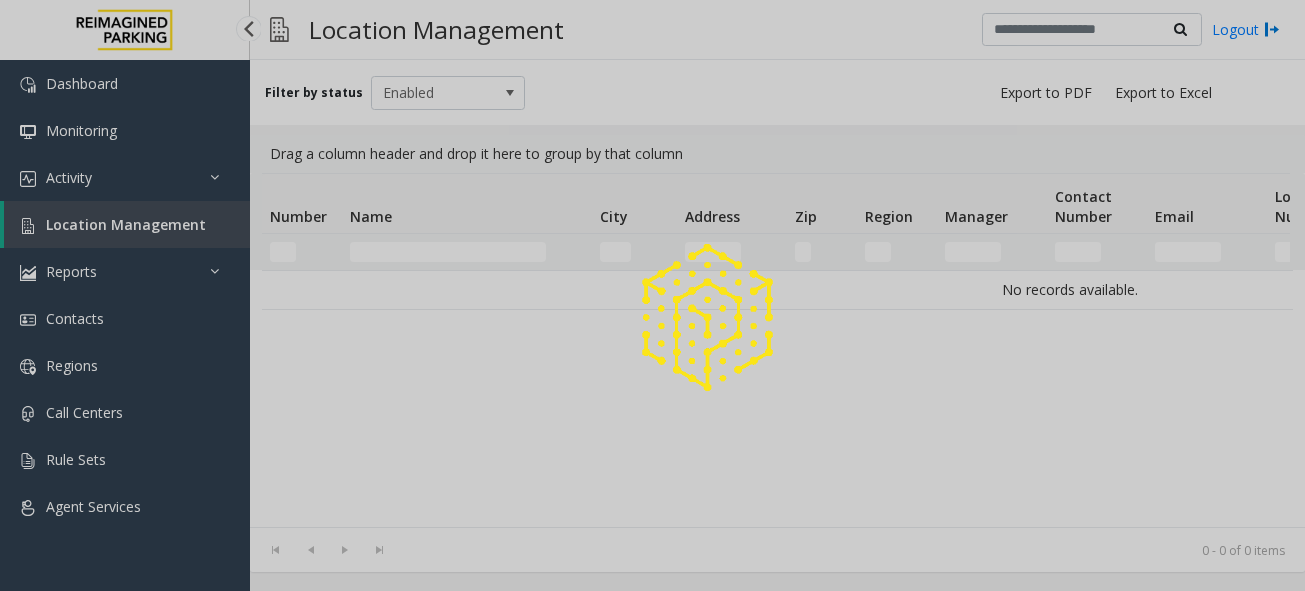 scroll, scrollTop: 0, scrollLeft: 0, axis: both 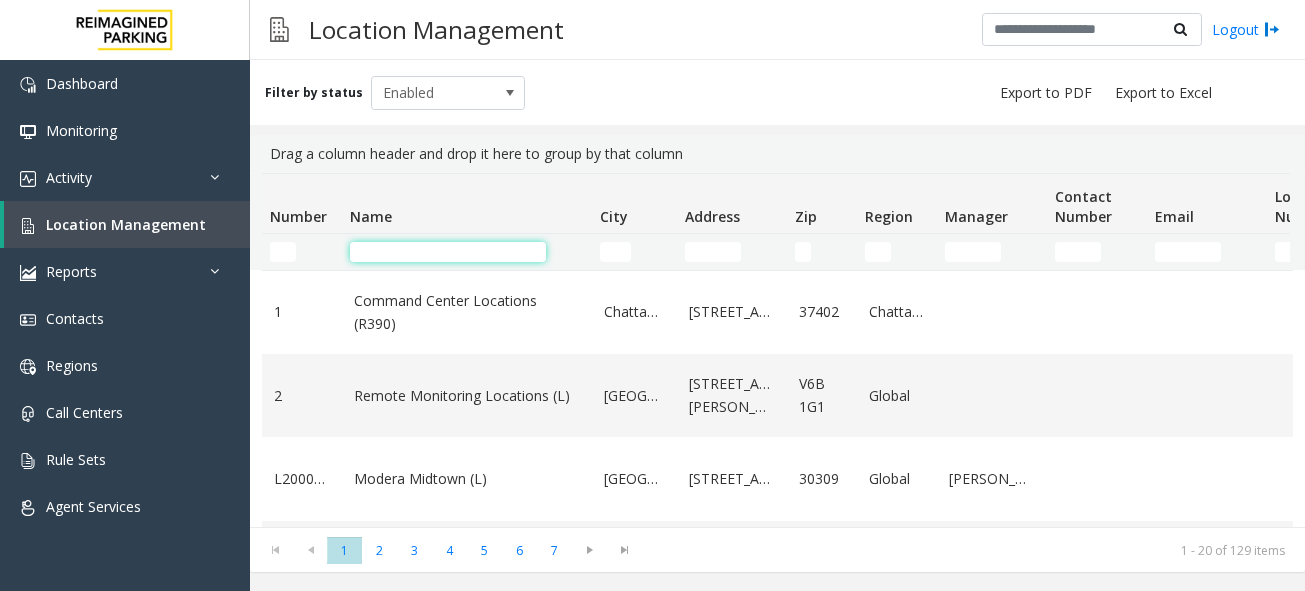 click 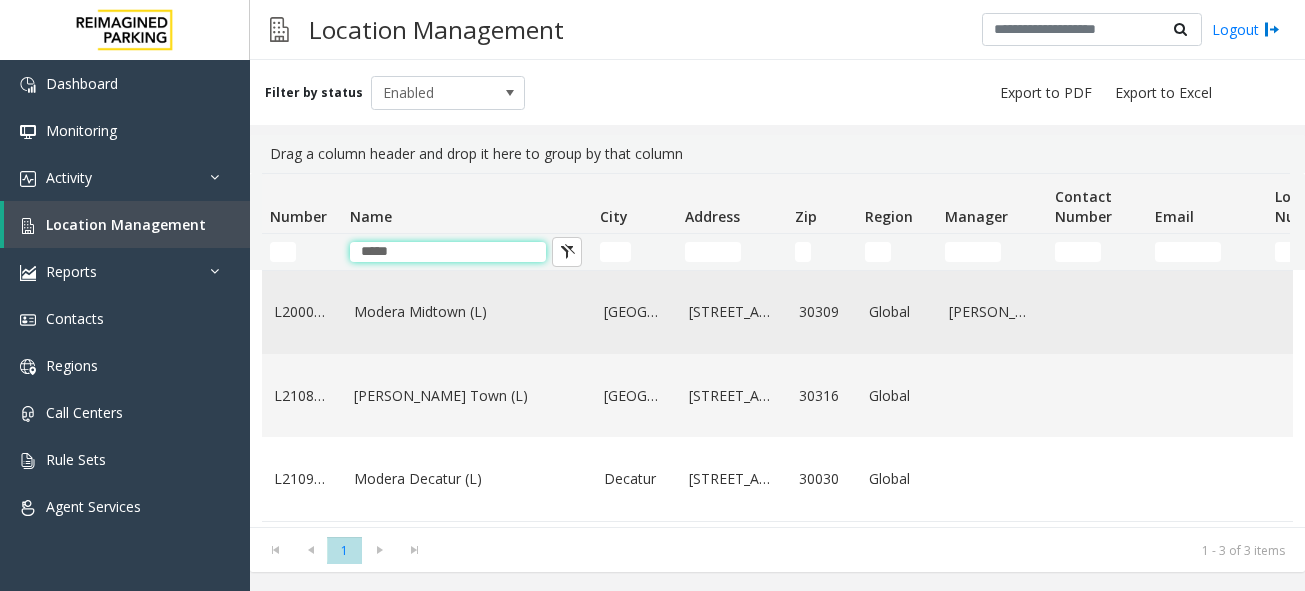 type on "*****" 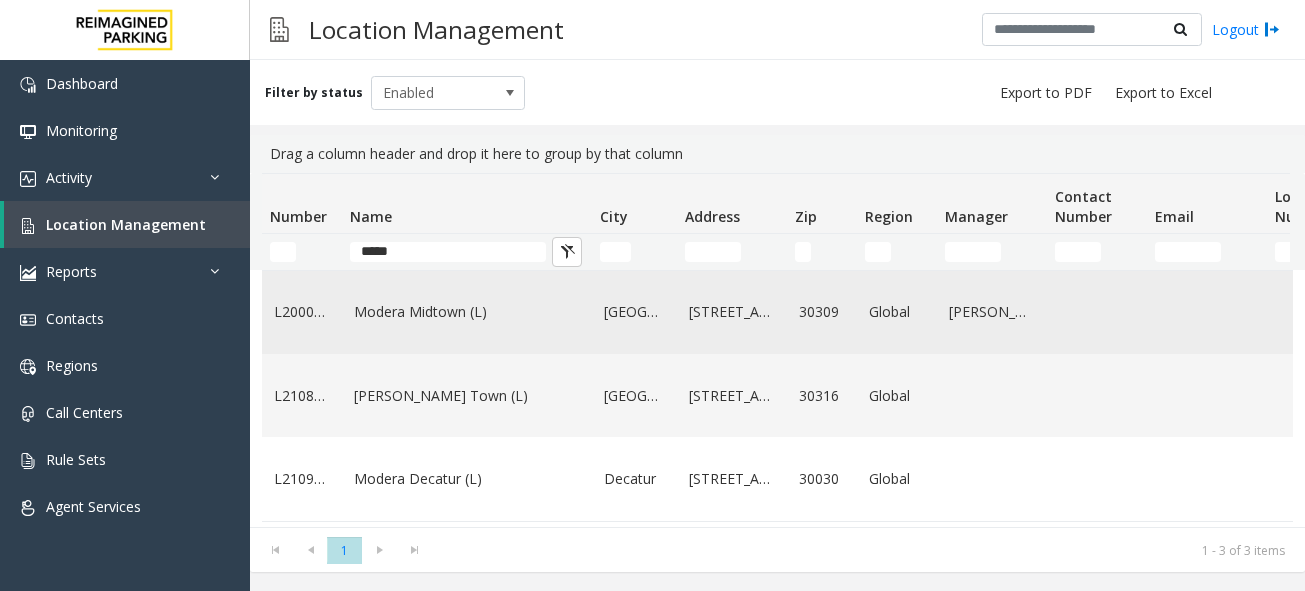 click on "Modera Midtown	(L)" 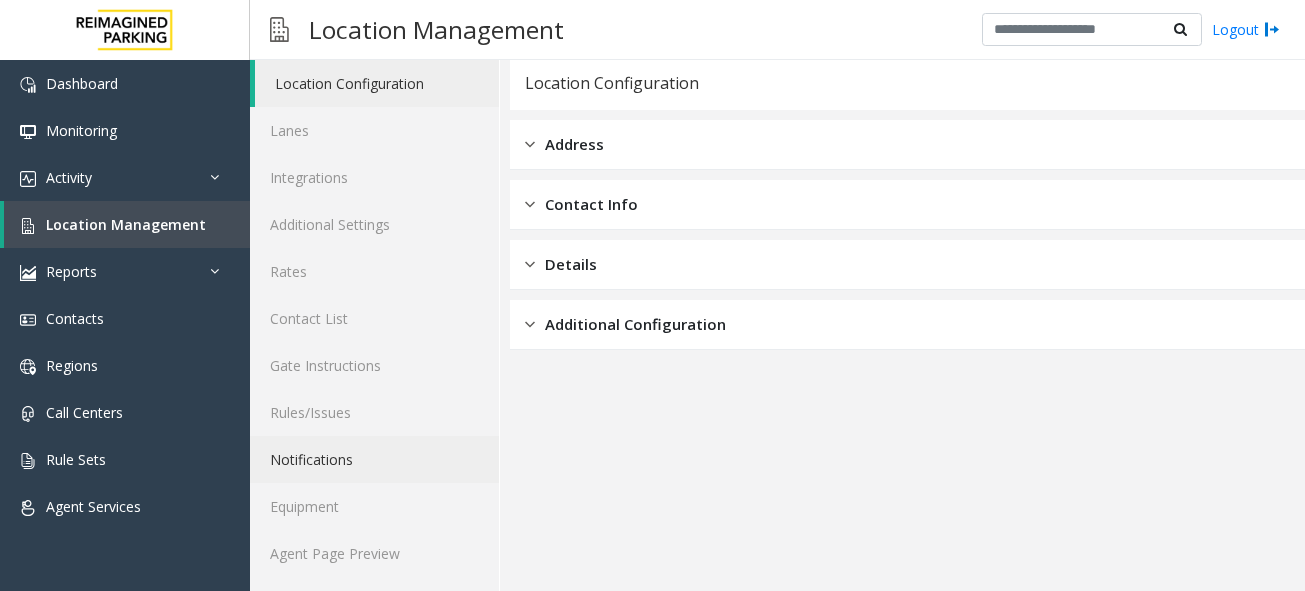 scroll, scrollTop: 68, scrollLeft: 0, axis: vertical 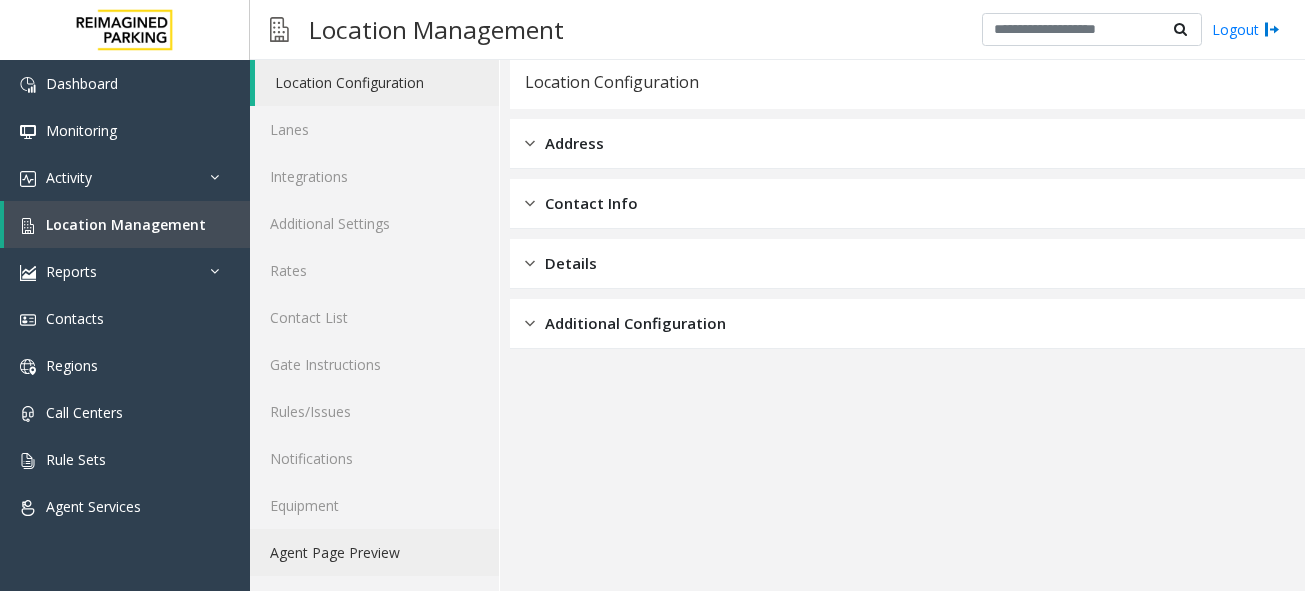 click on "Agent Page Preview" 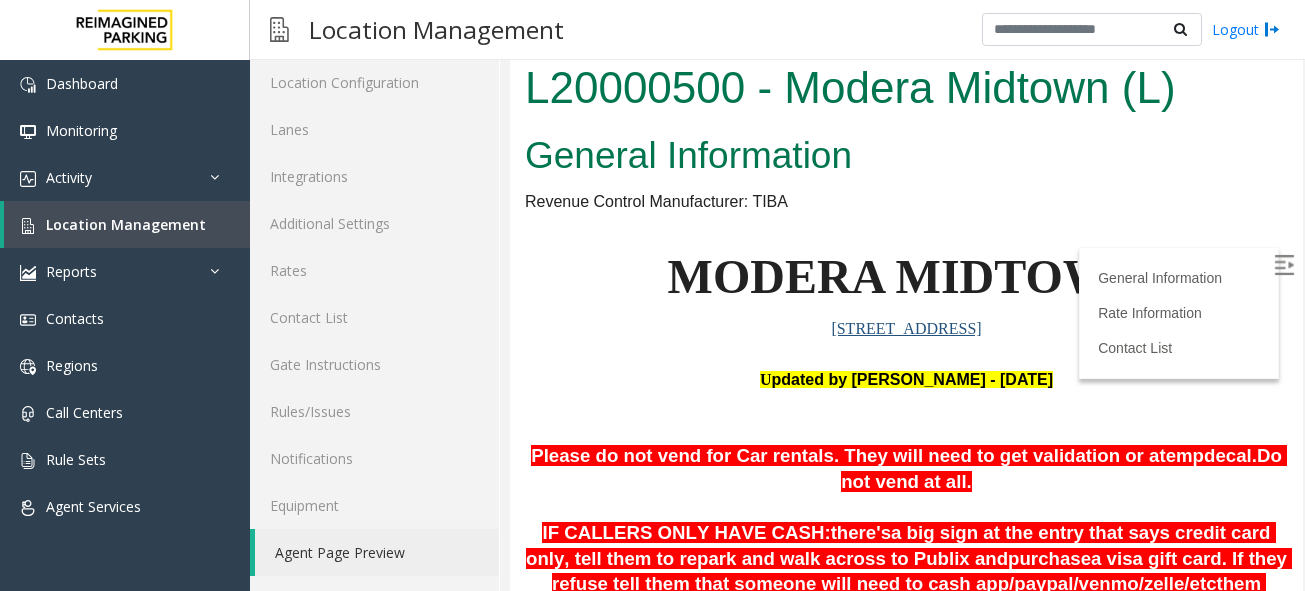 scroll, scrollTop: 569, scrollLeft: 0, axis: vertical 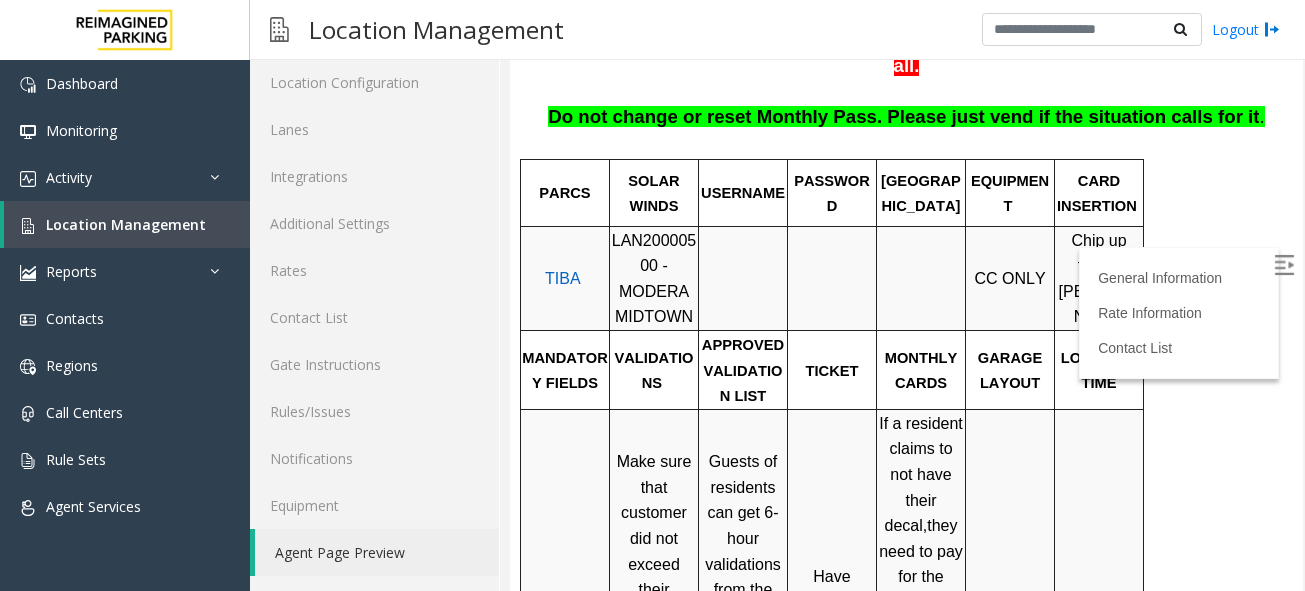 click at bounding box center (1284, 265) 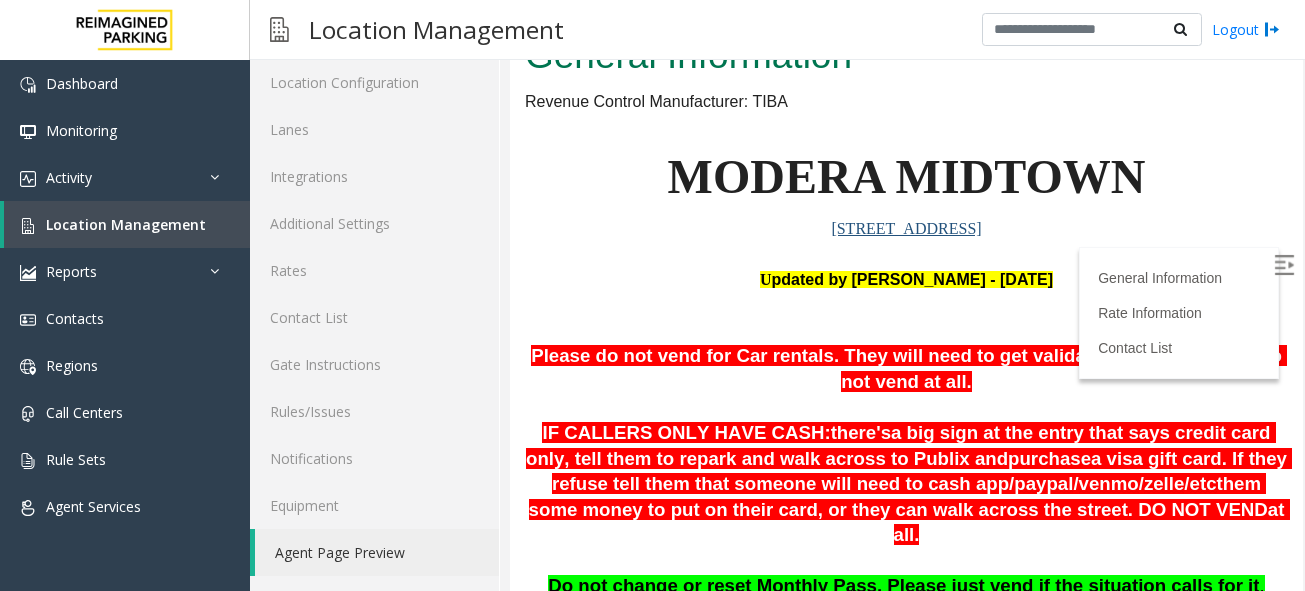 scroll, scrollTop: 92, scrollLeft: 0, axis: vertical 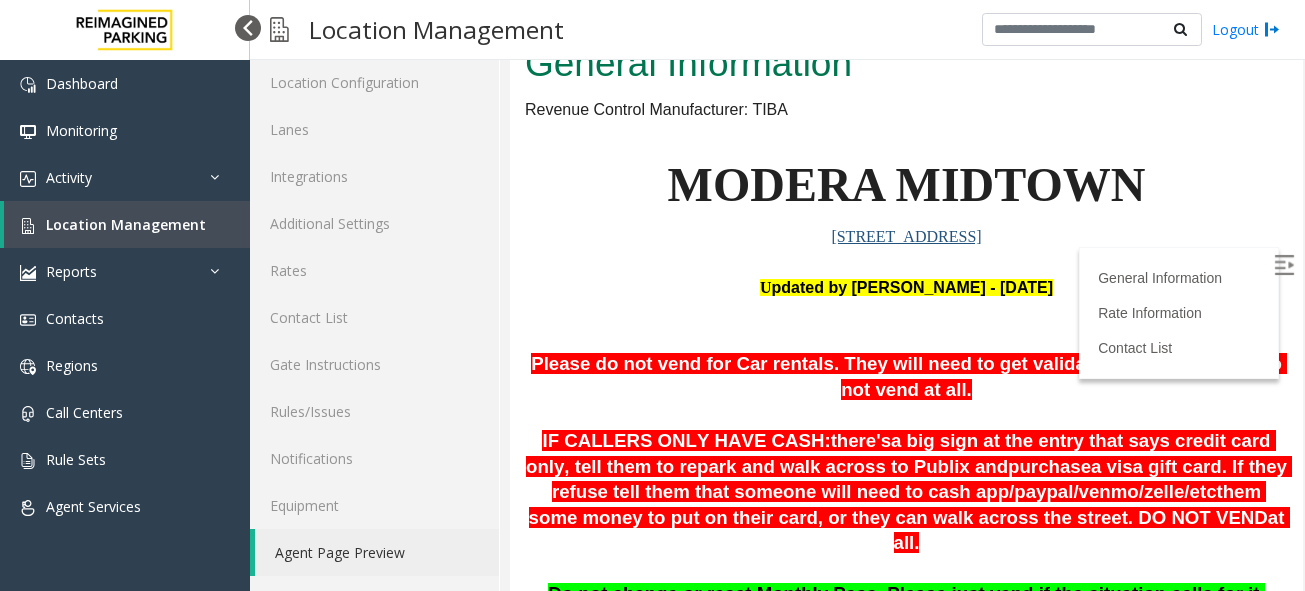 click at bounding box center (248, 28) 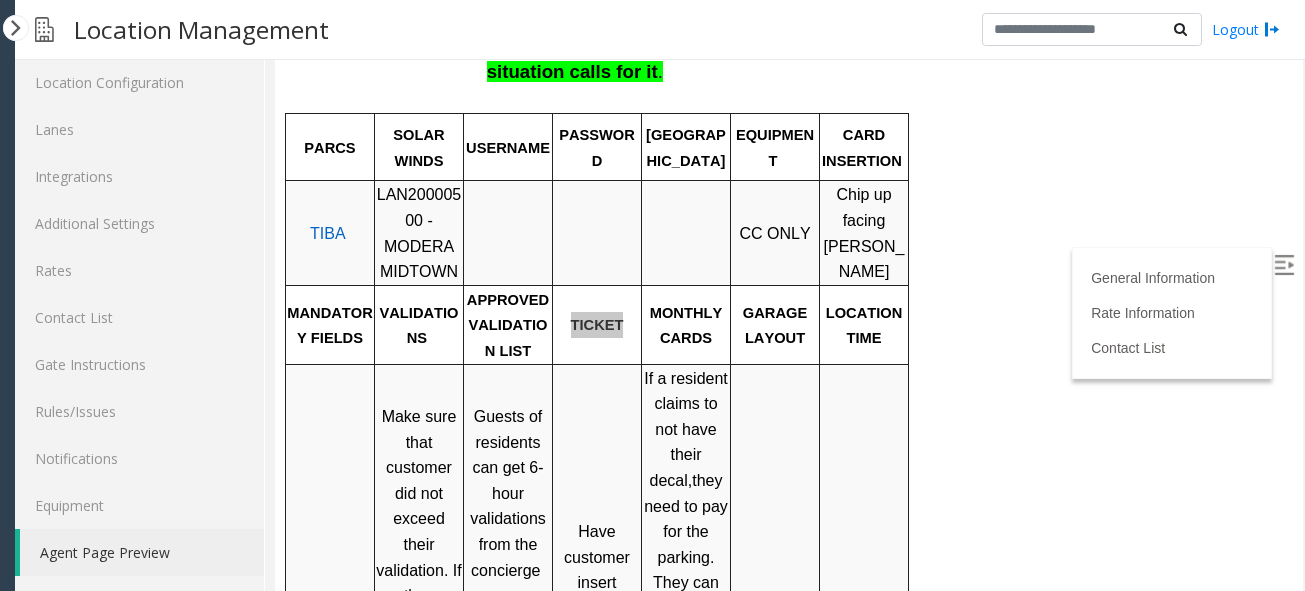 scroll, scrollTop: 692, scrollLeft: 0, axis: vertical 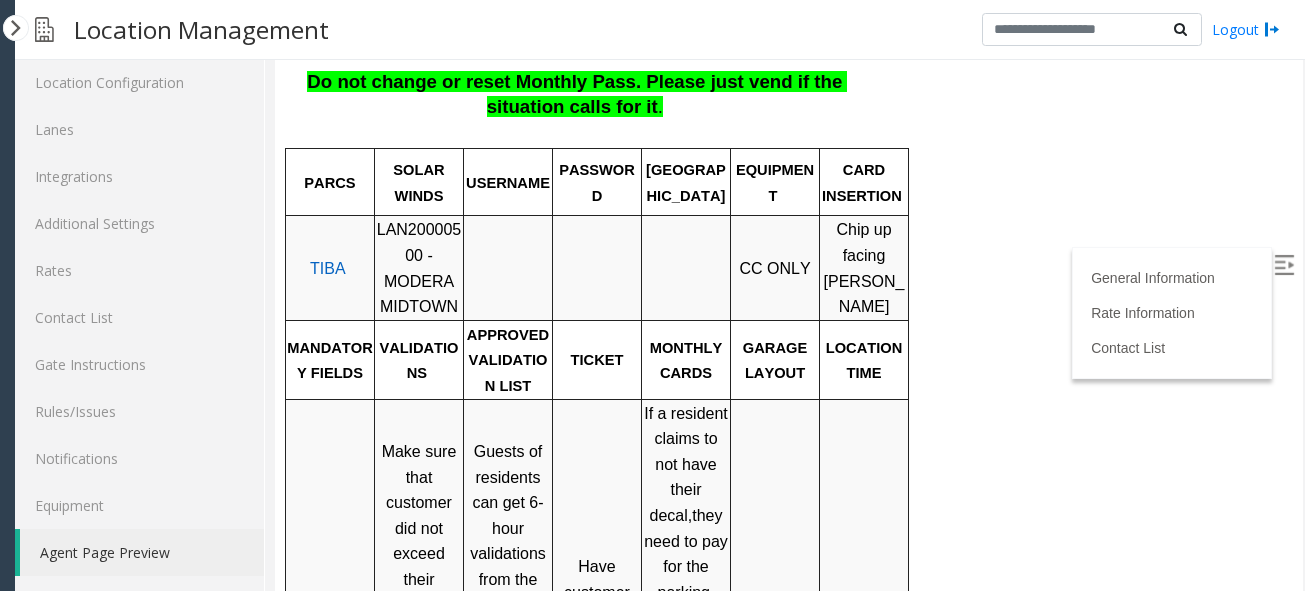 click on "PARCS SOLAR WINDS USERNAME PASSWORD PARIS EQUIPMENT   CARD INSERTION   TIBA   LAN20000500 - MODERA MIDTOWN             CC ONLY Chip up facing [PERSON_NAME] MANDATORY FIELDS VALIDATIONS   APPROVED VALIDATION LIST TICKET MONTHLY CARDS GARAGE LAYOUT LOCATION TIME   Make sure that customer did not exceed their validation. If they exceeded their validation, they must either get an  additional  validation or pay the remaining fee. Guests of residents can get 6-hour validations from the concierge      2 HOUR validations    List     Momonoki  [PERSON_NAME] Guys EQ Athletics Have customer insert barcode ticket in opposite direction (still with barcode If a resident claims to not have their decal ,  they need to pay for the parking. They can get a 6-hour validation from Concierge. If Decal is not reading, VERIFY IN TIBA that the pass is not blocked or expired Self- Park automated facility Click Here for the local time   APPROVED VENDORS DO NOT VEND ENTRANCE/EXIT LANE INFO LOST TICKET RATE COMMON ISSUES" at bounding box center (572, 737) 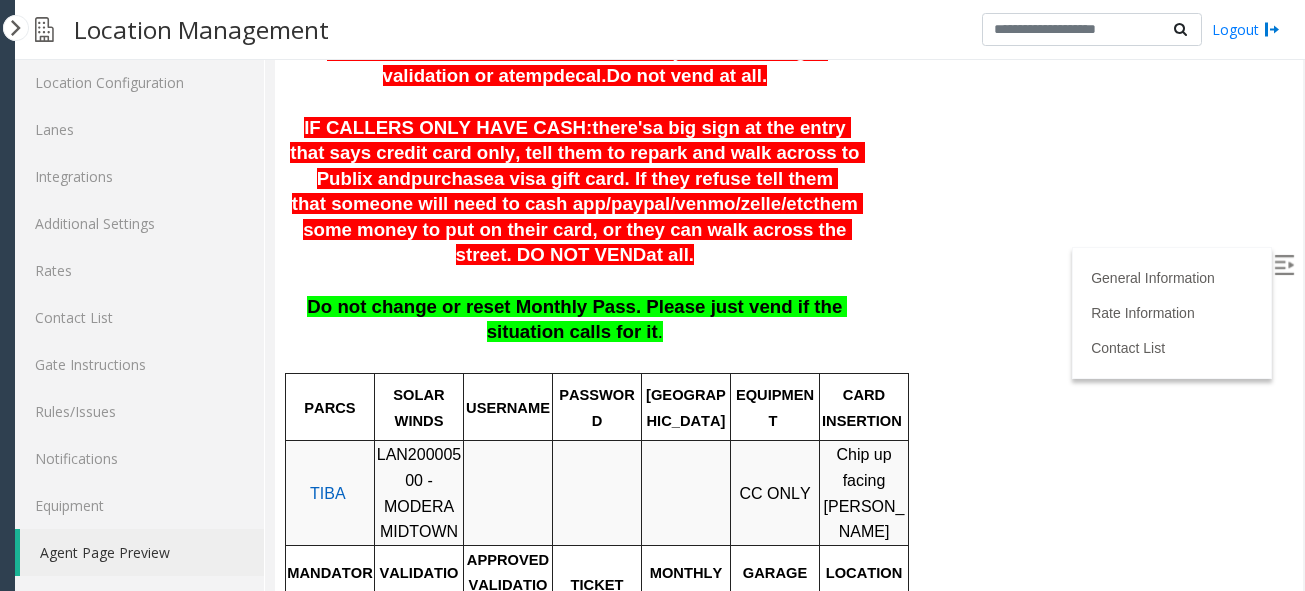 scroll, scrollTop: 404, scrollLeft: 0, axis: vertical 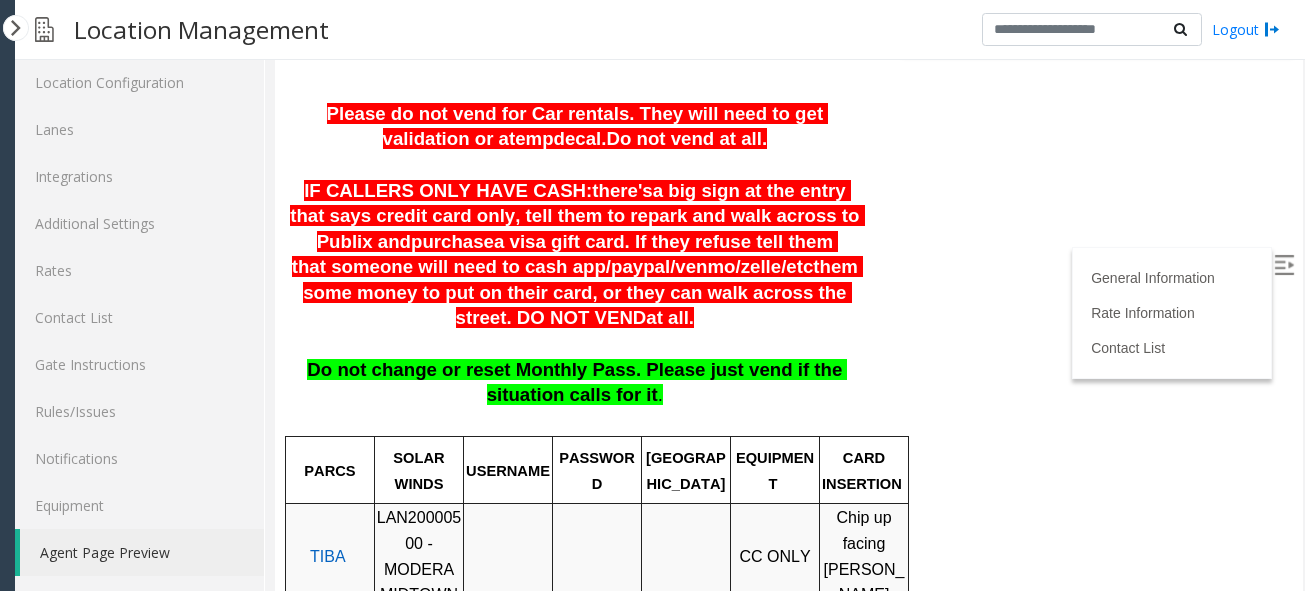 click on "LAN20000500 - MODERA MIDTOWN" at bounding box center (419, 556) 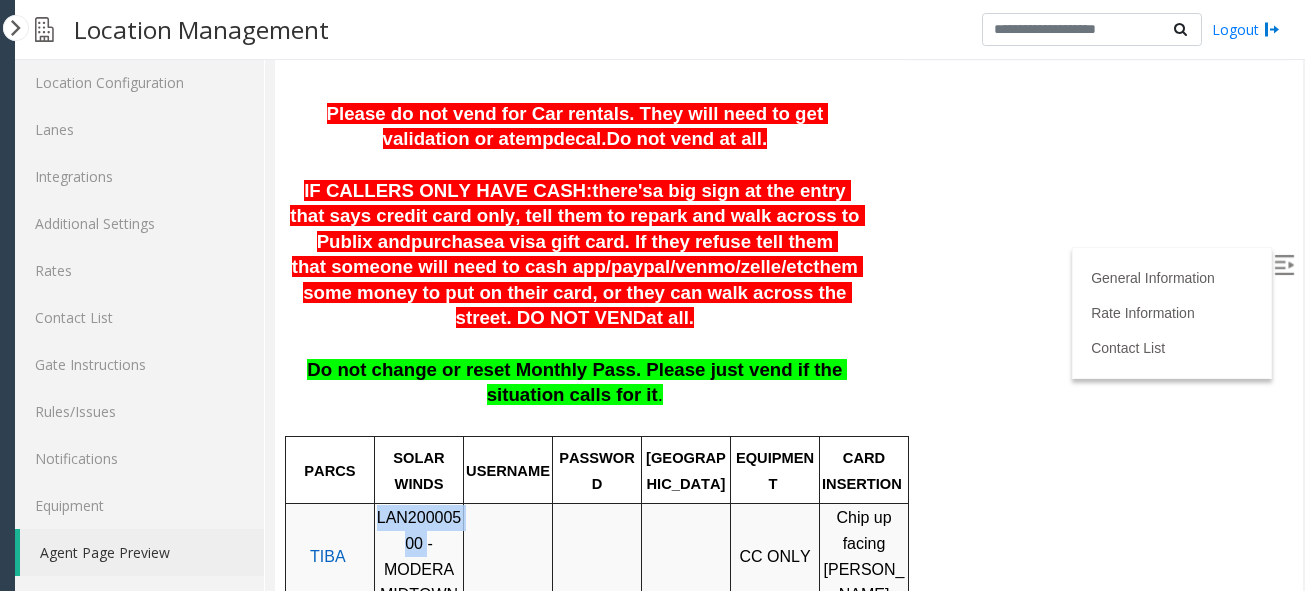 click on "LAN20000500 - MODERA MIDTOWN" at bounding box center [419, 556] 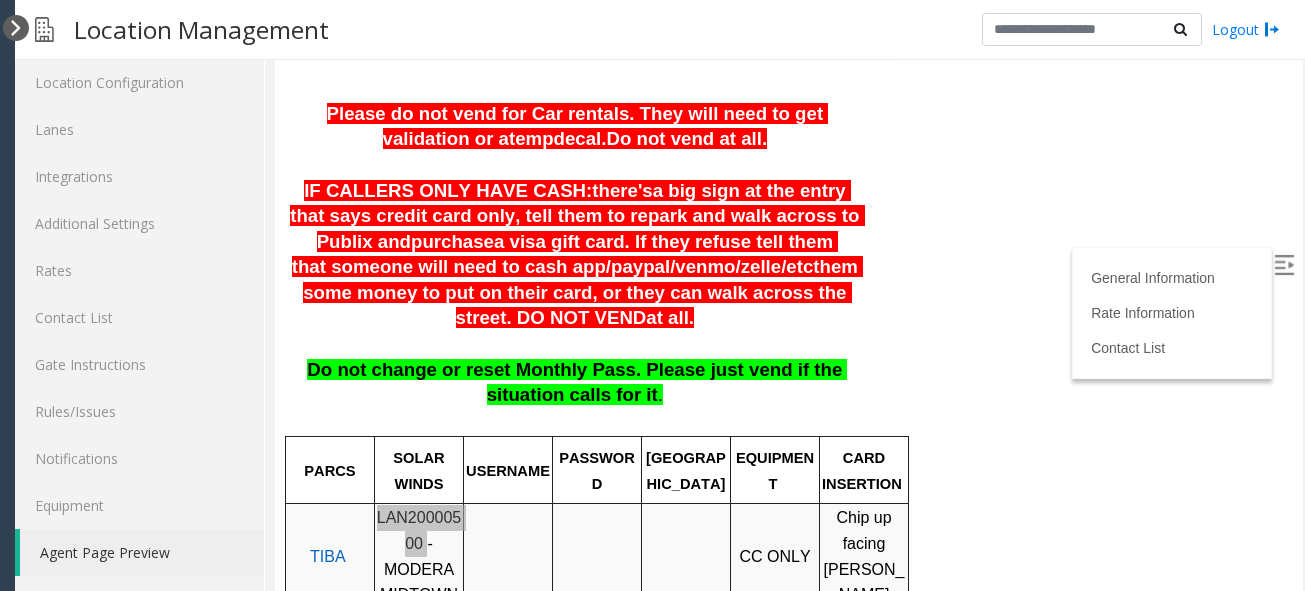 click at bounding box center (16, 28) 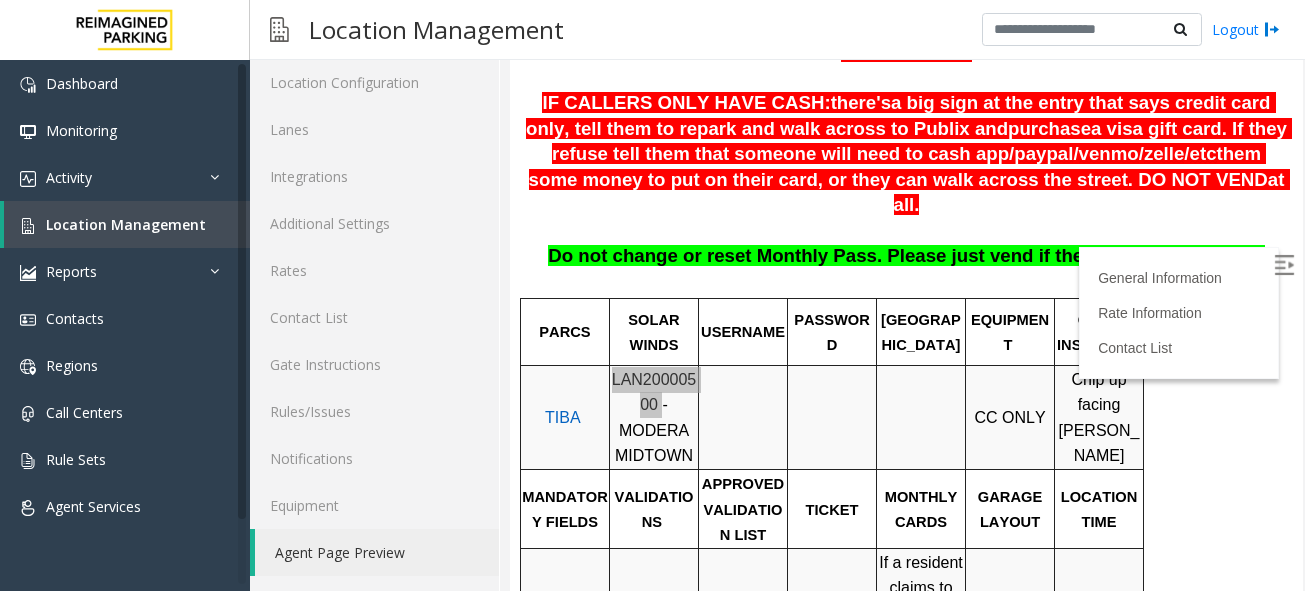 scroll, scrollTop: 456, scrollLeft: 0, axis: vertical 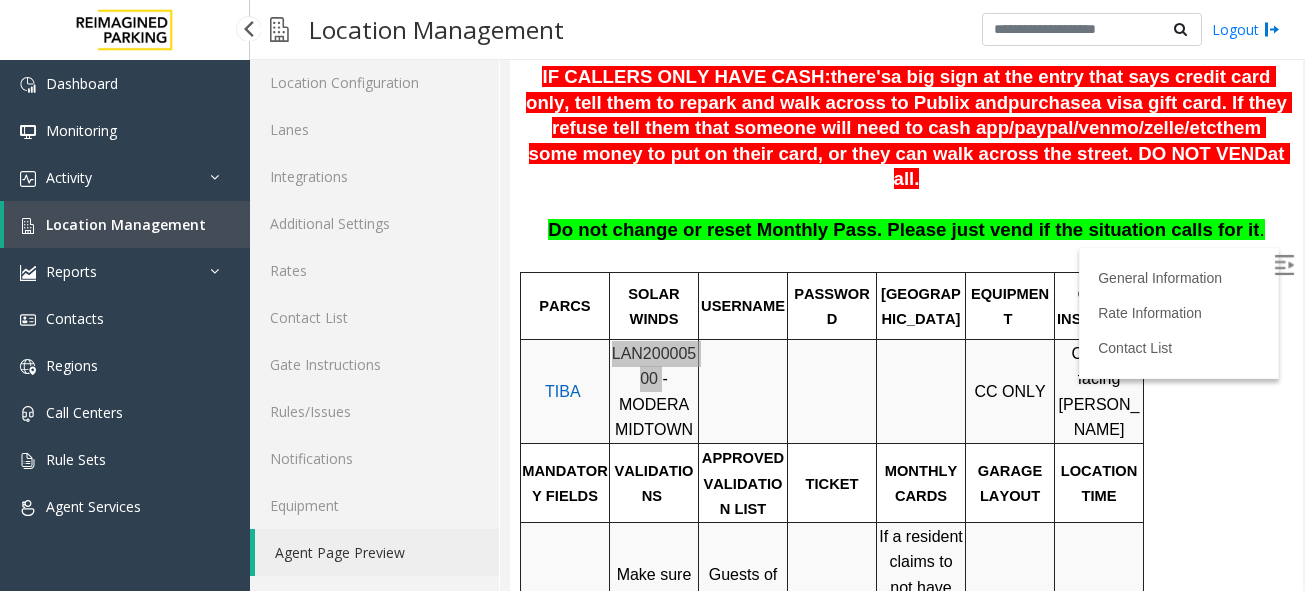 click on "Location Management" at bounding box center (126, 224) 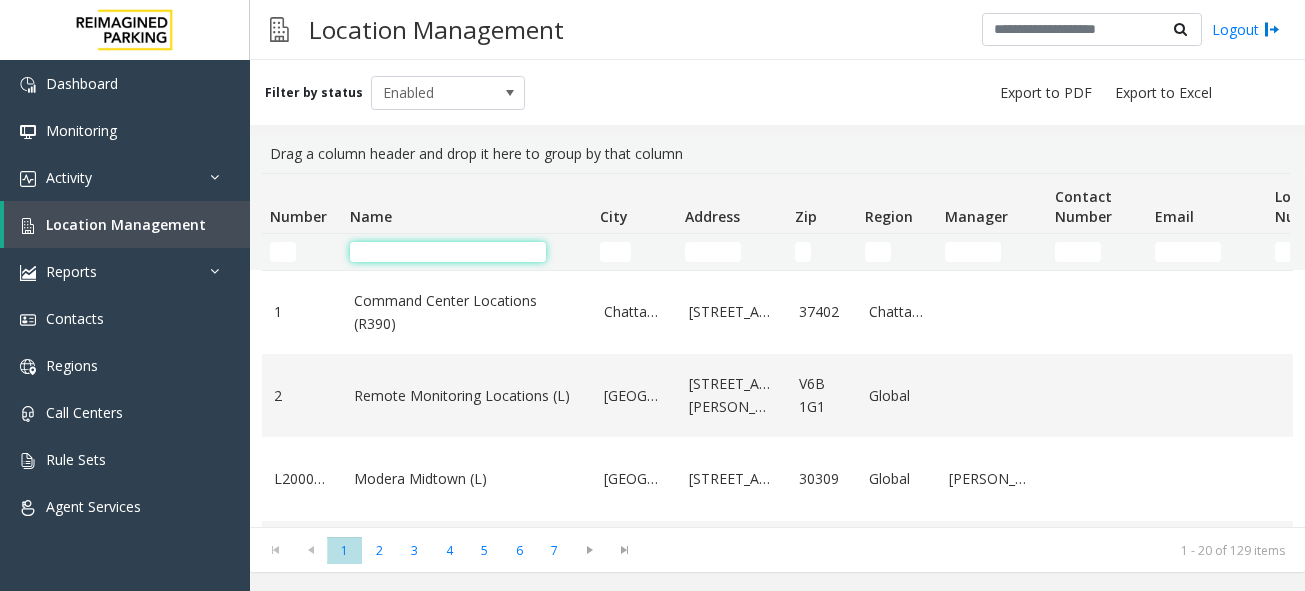 click 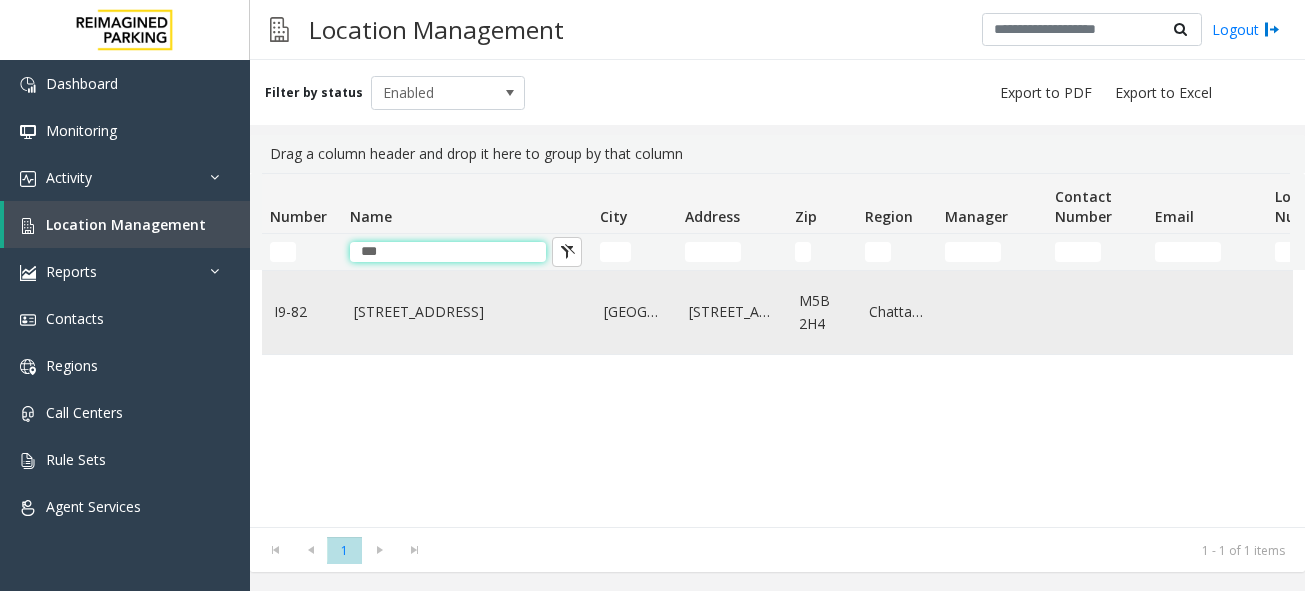 type on "***" 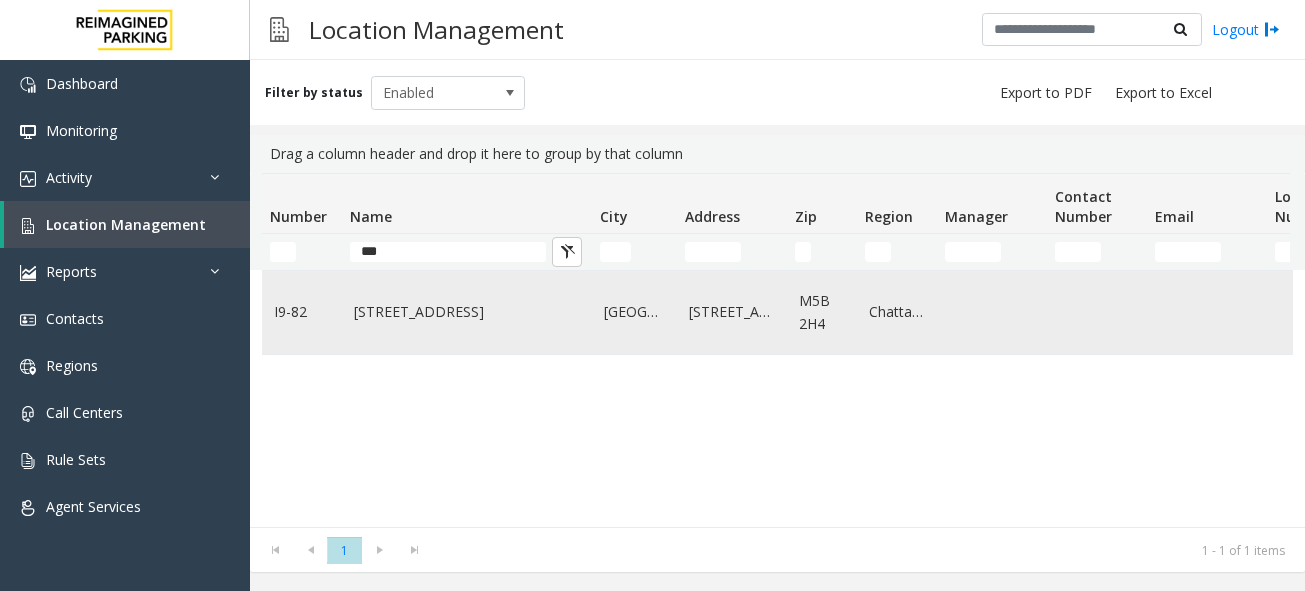 click on "[STREET_ADDRESS]" 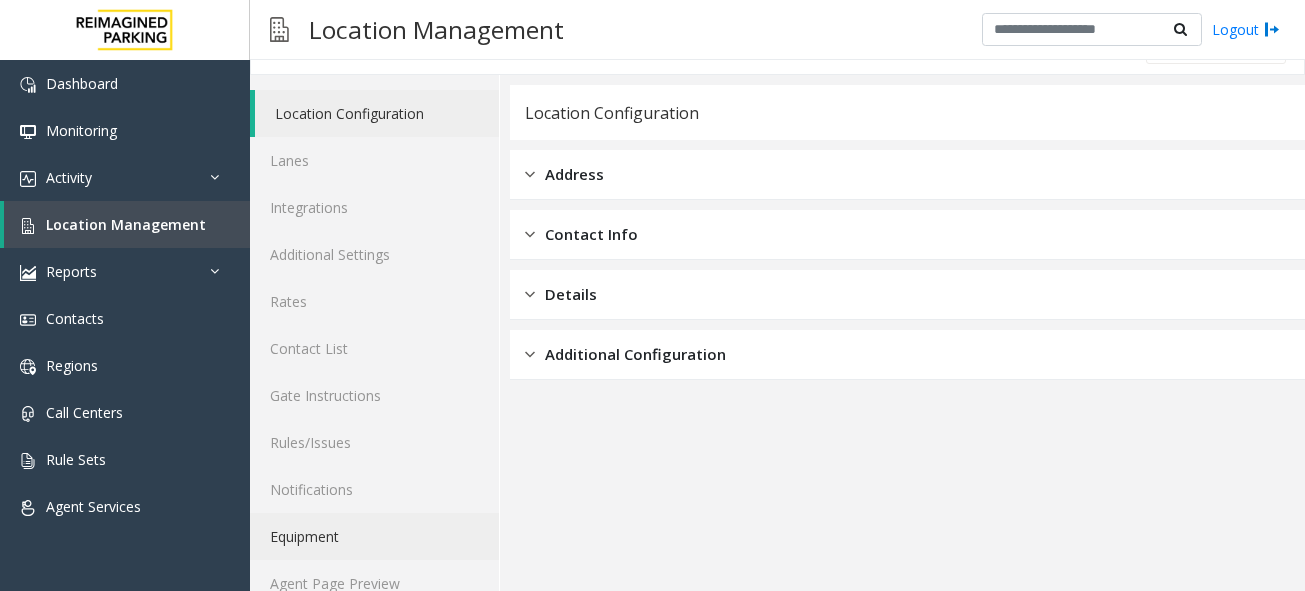 scroll, scrollTop: 68, scrollLeft: 0, axis: vertical 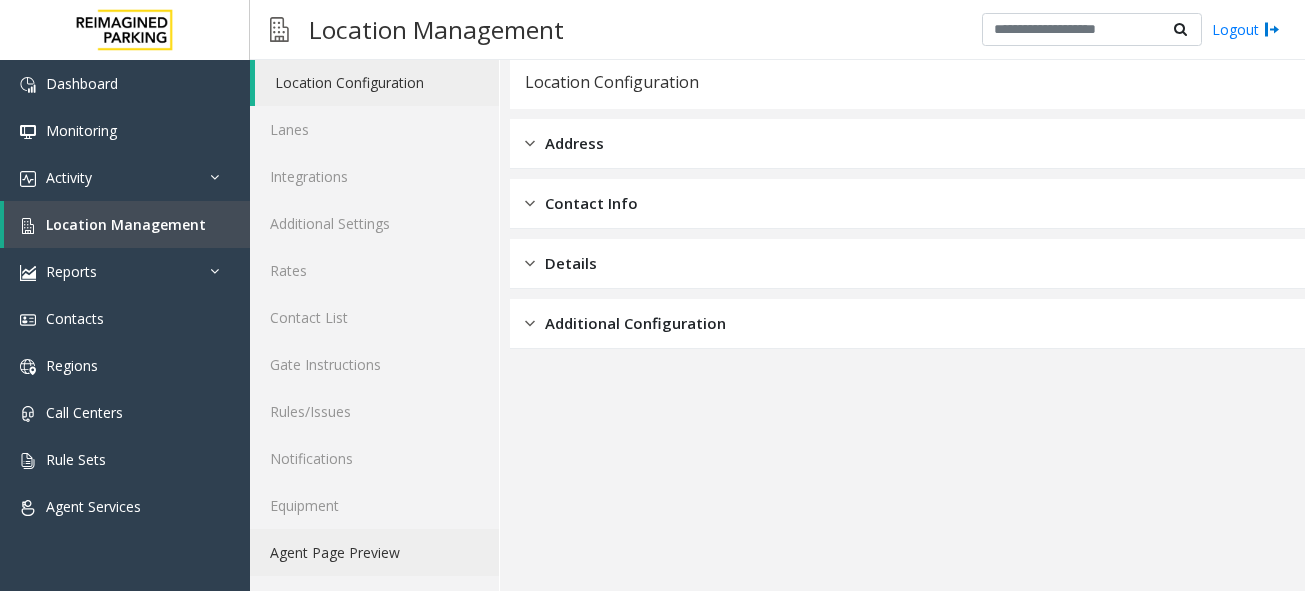 click on "Agent Page Preview" 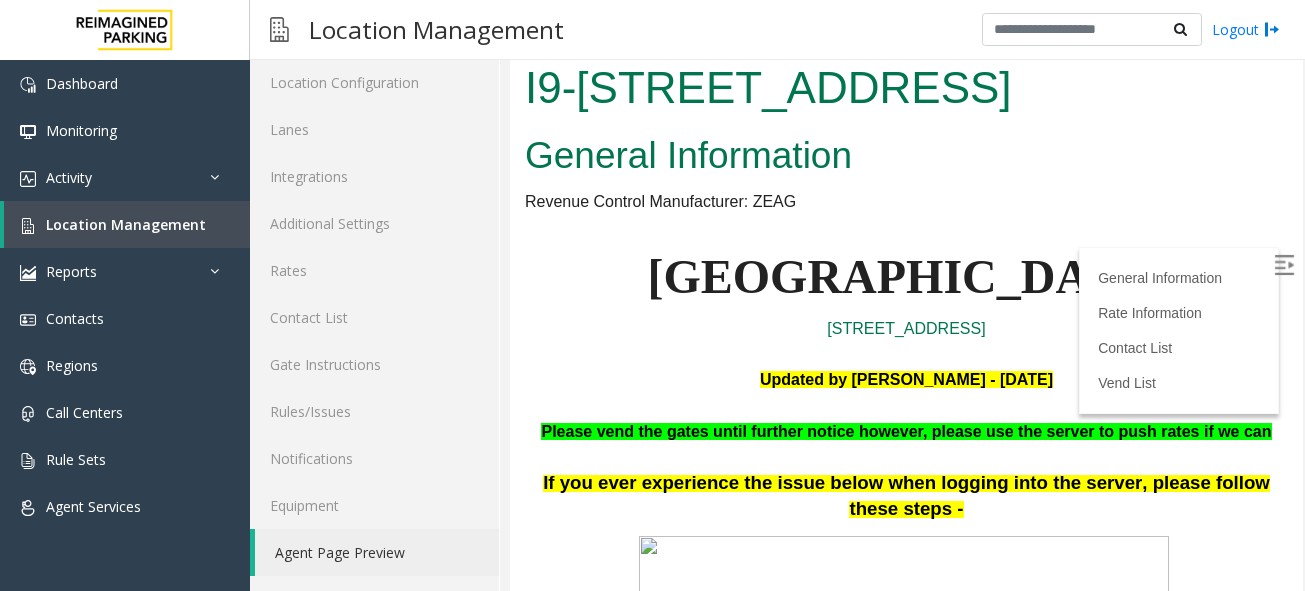 scroll, scrollTop: 1320, scrollLeft: 0, axis: vertical 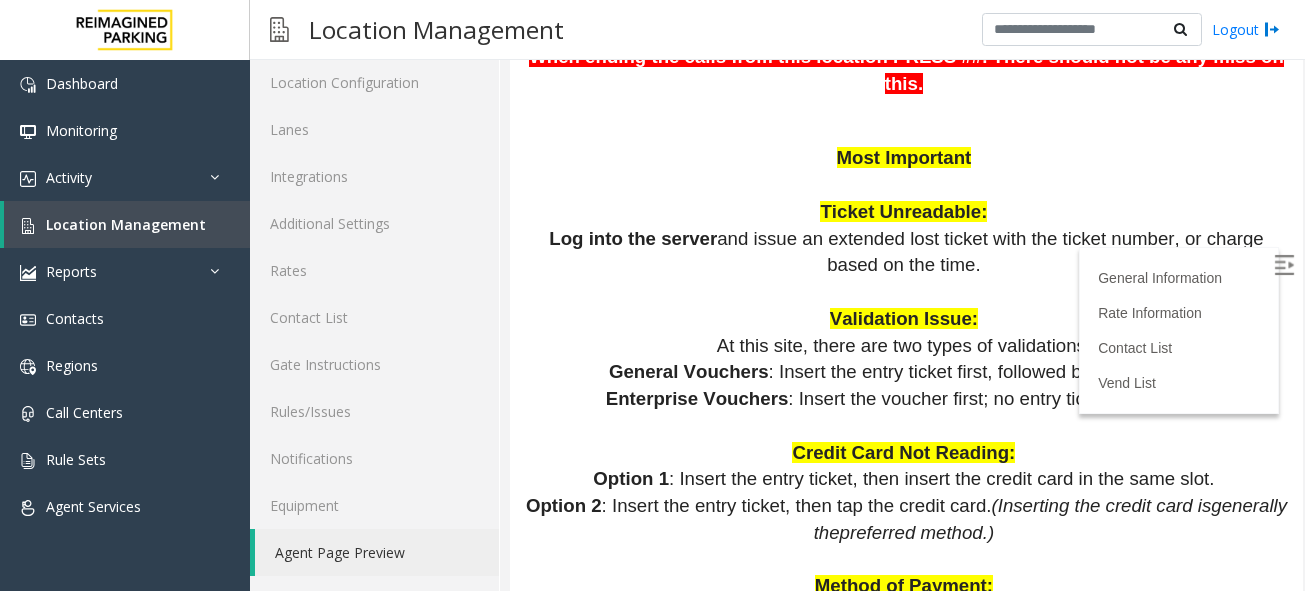 click at bounding box center [1284, 265] 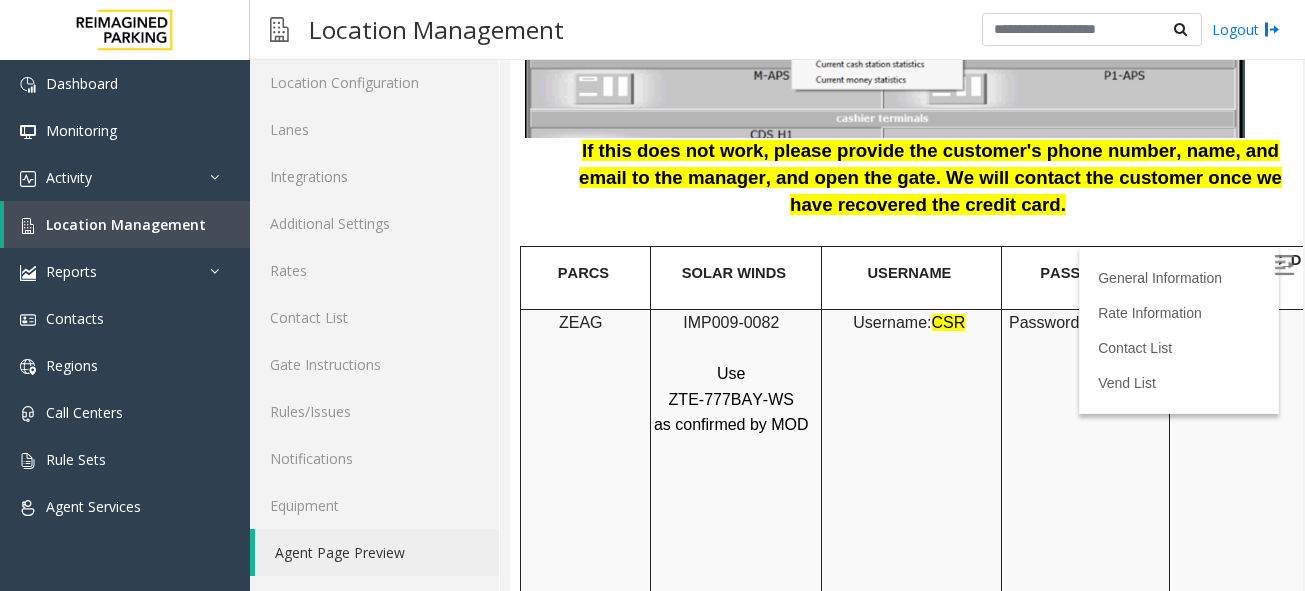 scroll, scrollTop: 2400, scrollLeft: 0, axis: vertical 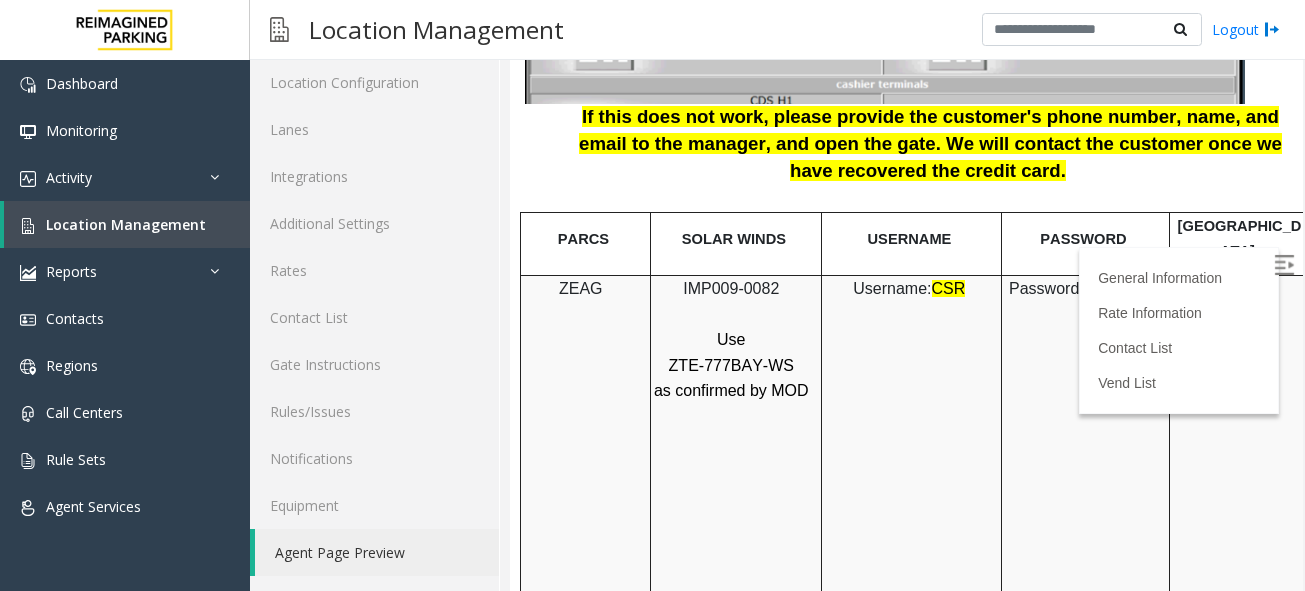 click on "IMP009-0082" at bounding box center (731, 288) 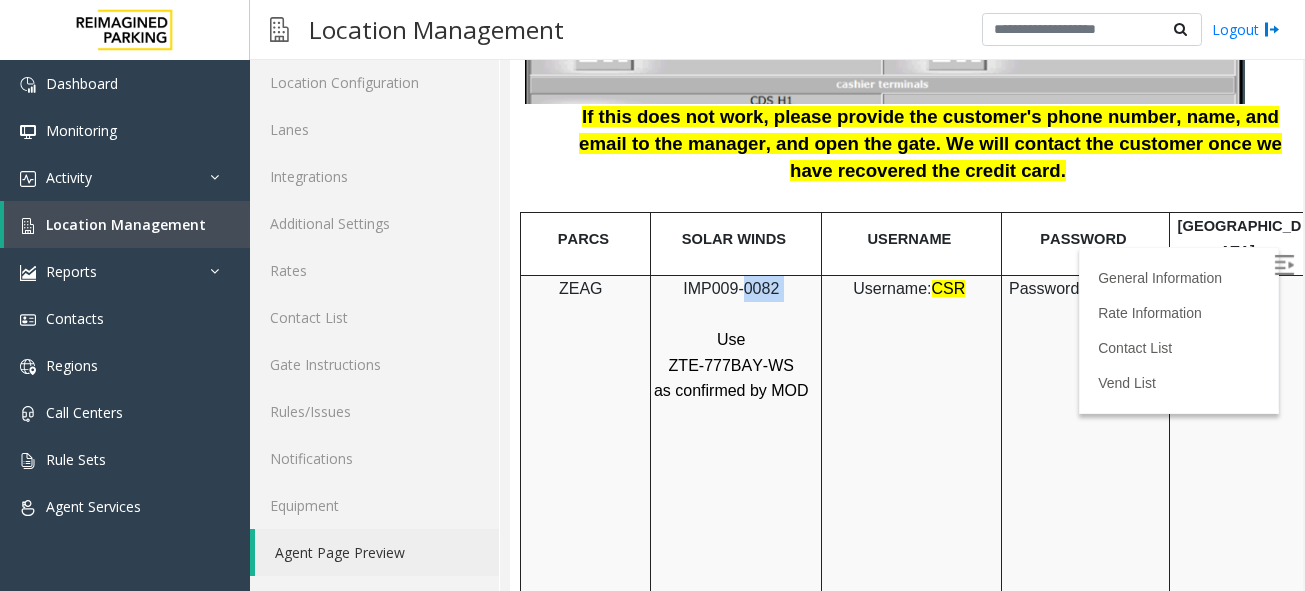 click on "IMP009-0082" at bounding box center (731, 288) 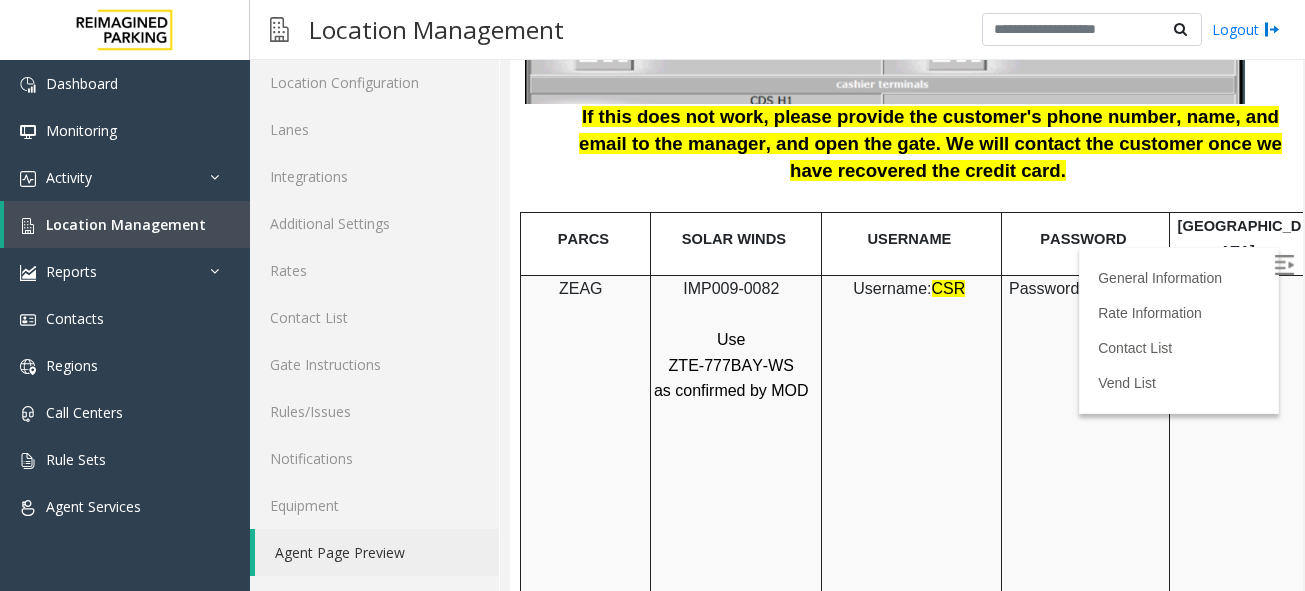 click on "IMP009-0082" at bounding box center [731, 288] 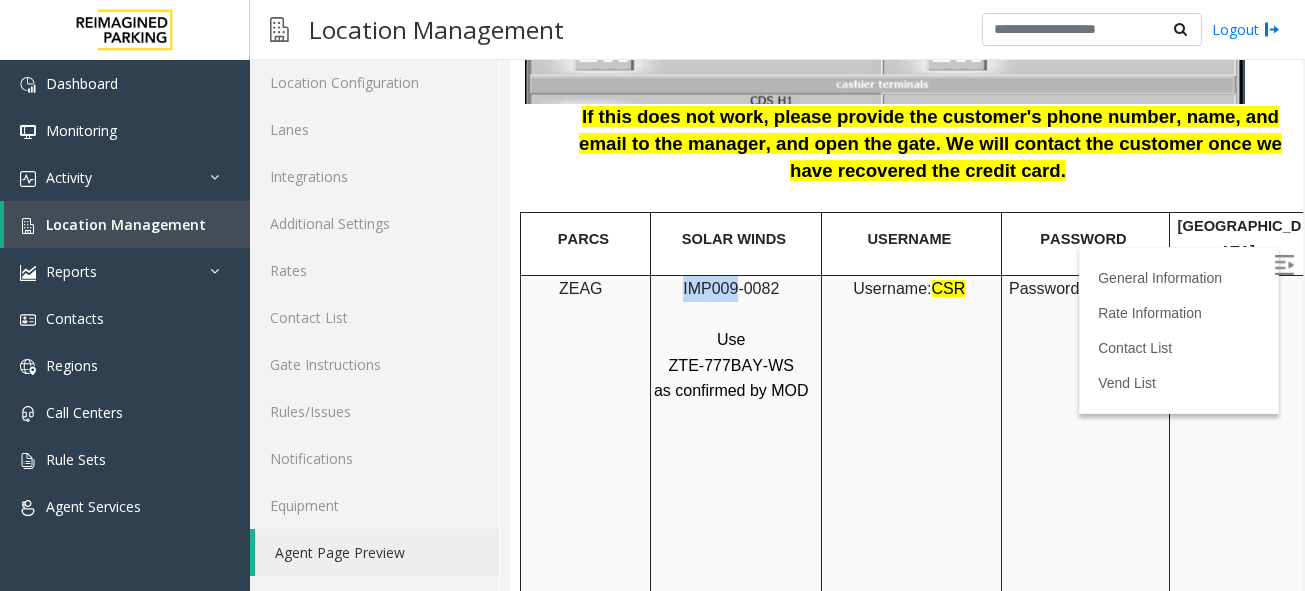 click on "IMP009-0082" at bounding box center (731, 288) 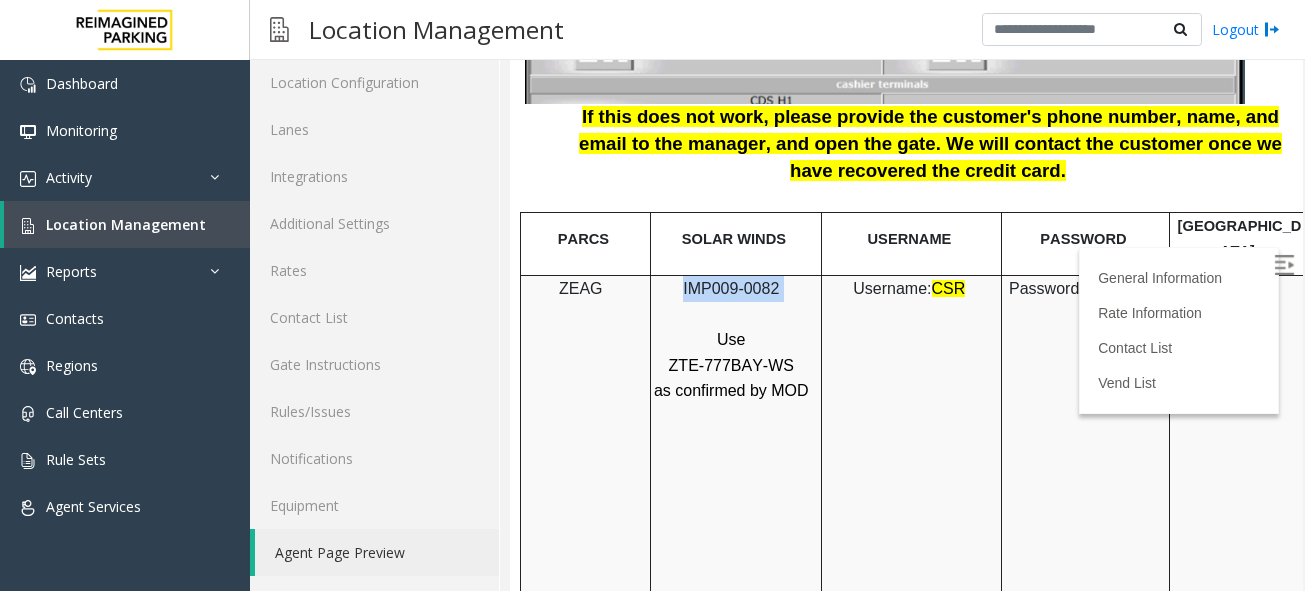 click on "IMP009-0082" at bounding box center (731, 288) 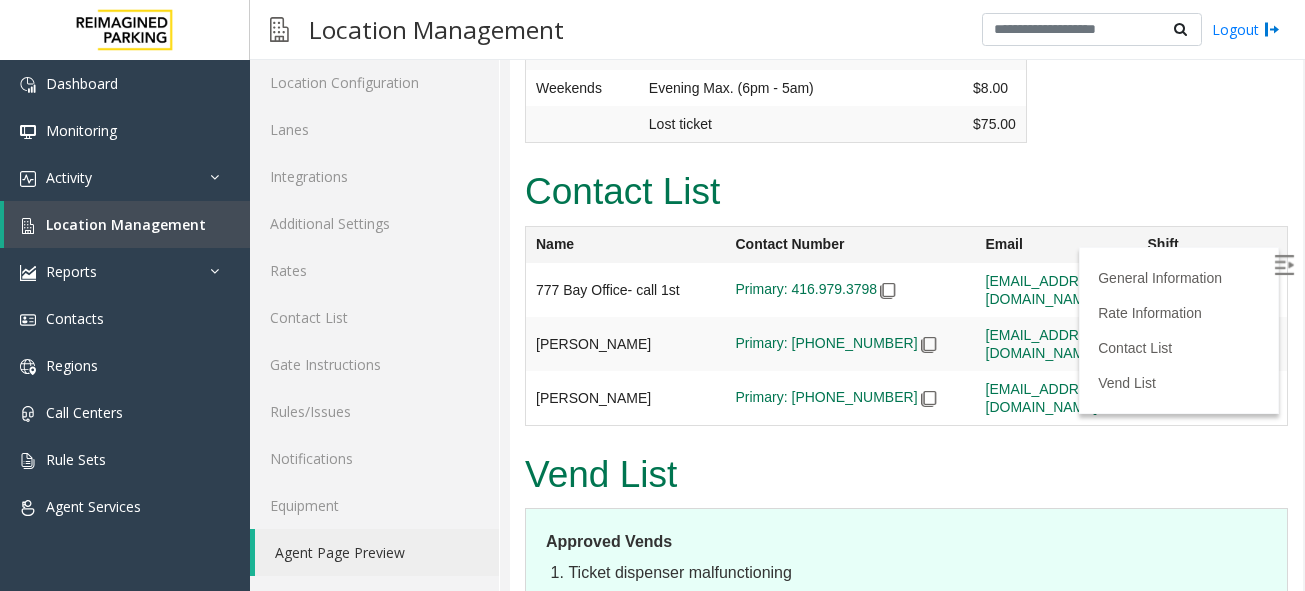 scroll, scrollTop: 4636, scrollLeft: 0, axis: vertical 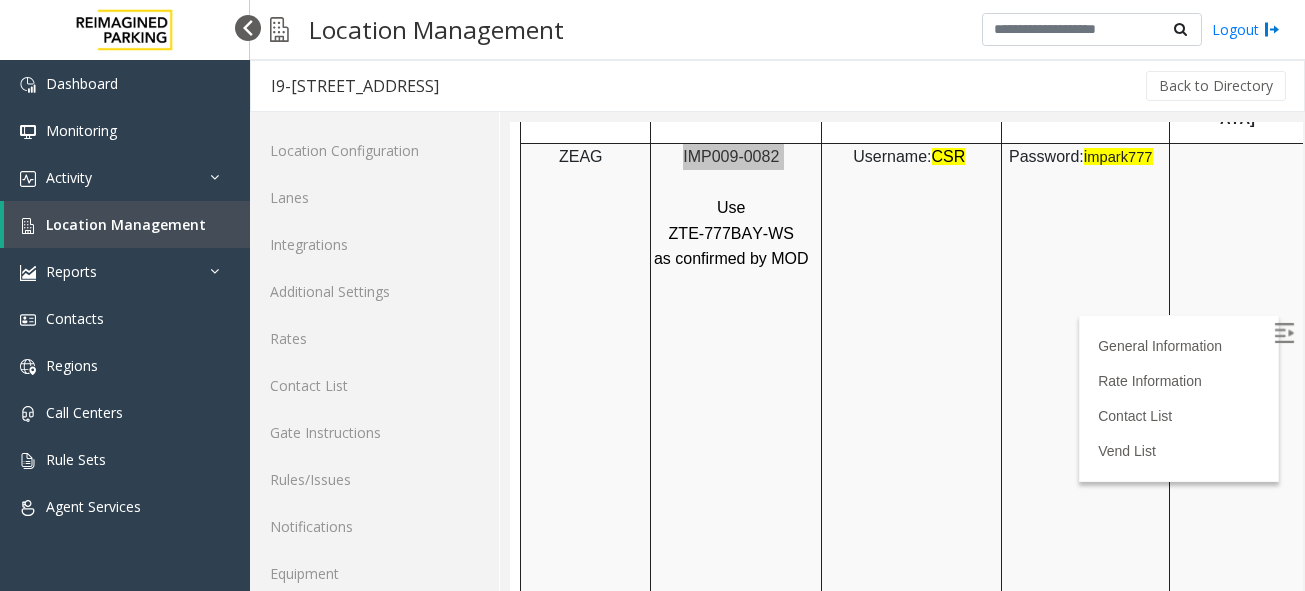 click at bounding box center [248, 28] 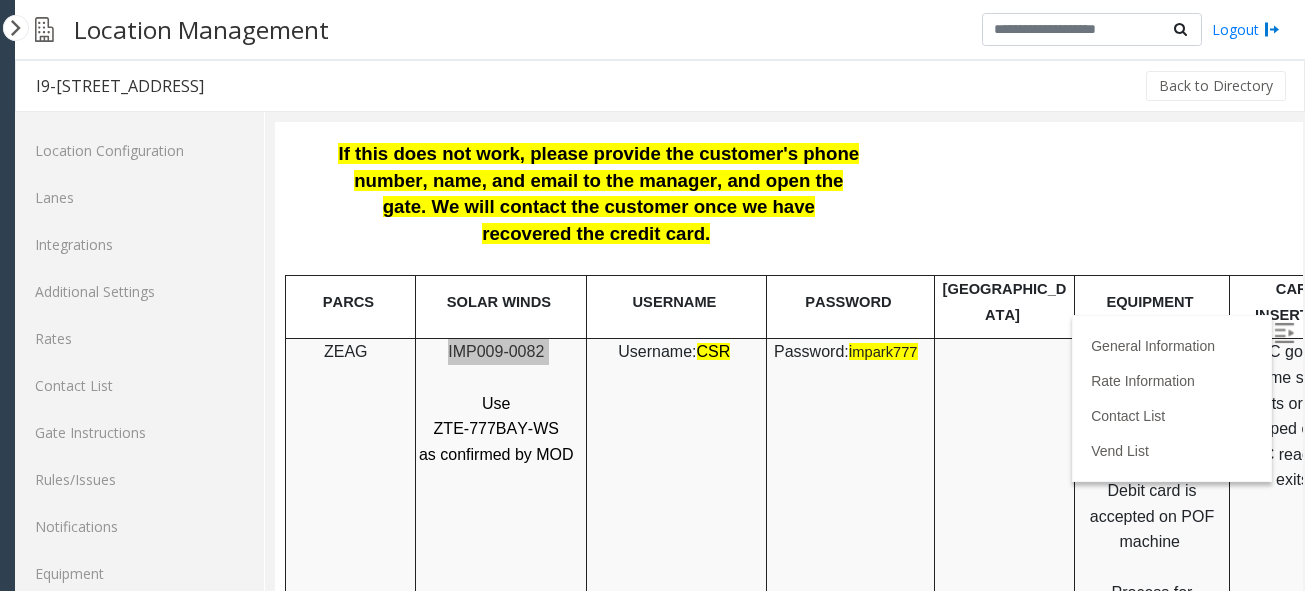 scroll, scrollTop: 2467, scrollLeft: 0, axis: vertical 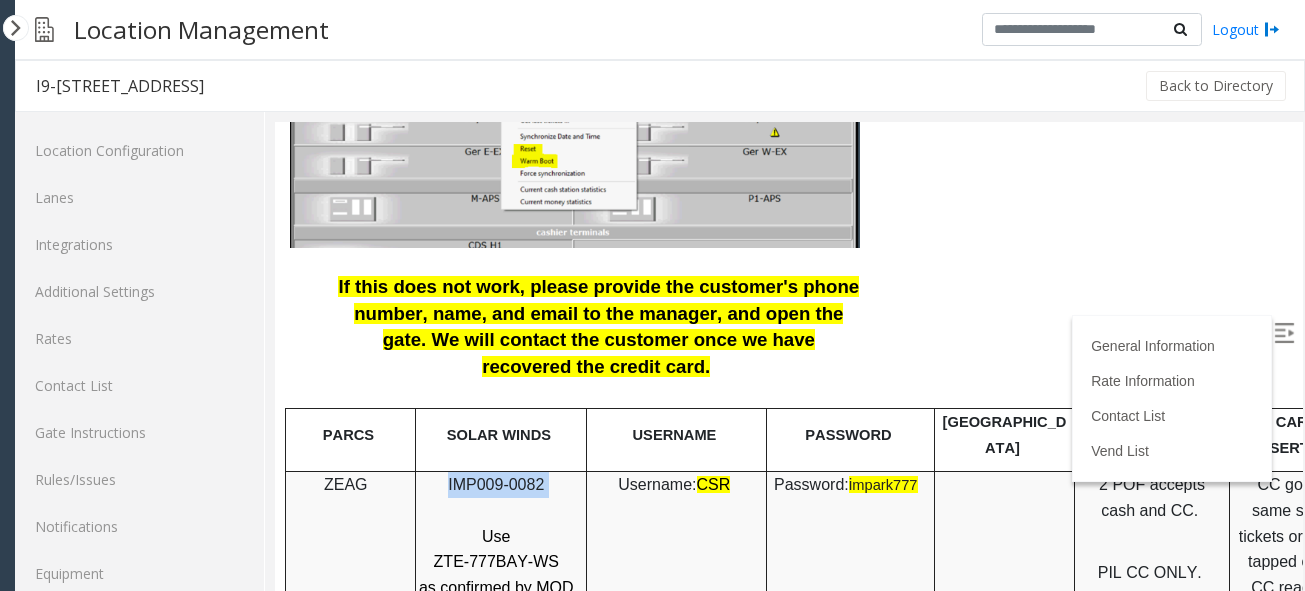 click at bounding box center (1284, 333) 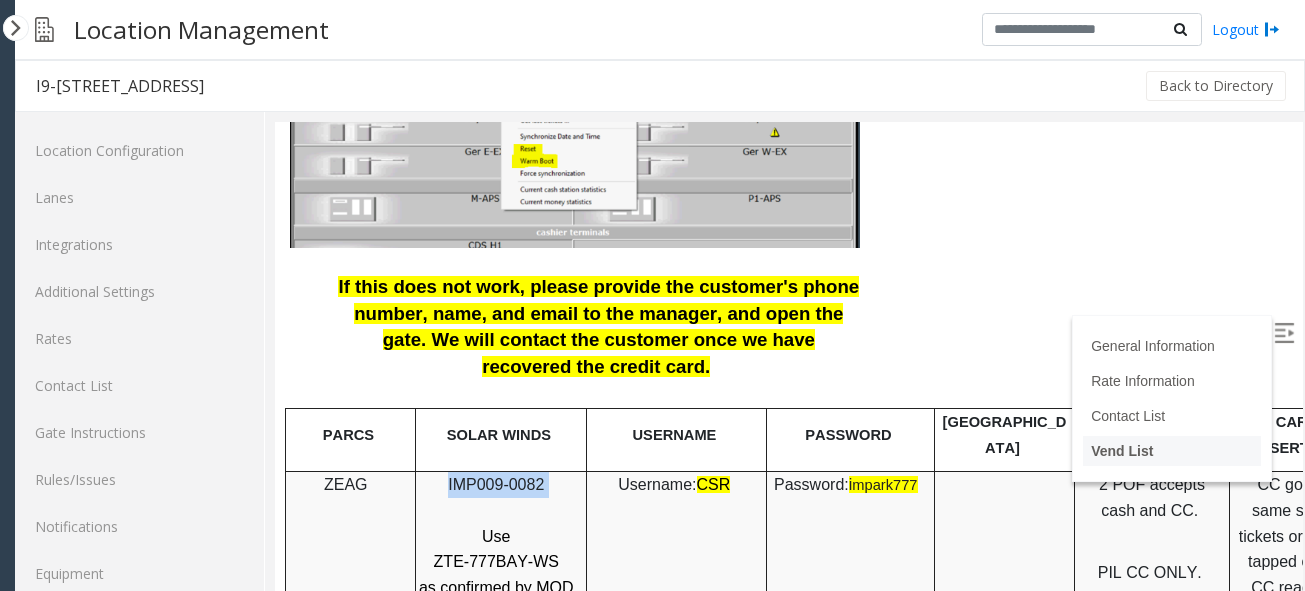 click on "Vend List" at bounding box center [1122, 451] 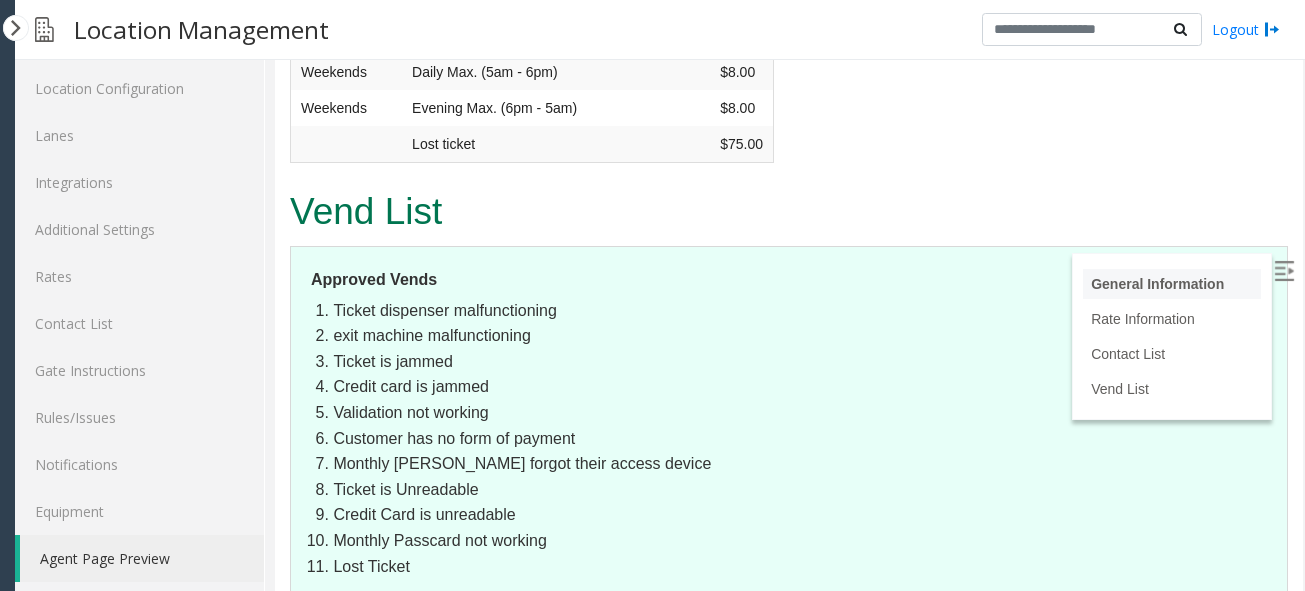 click on "General Information" at bounding box center (1157, 284) 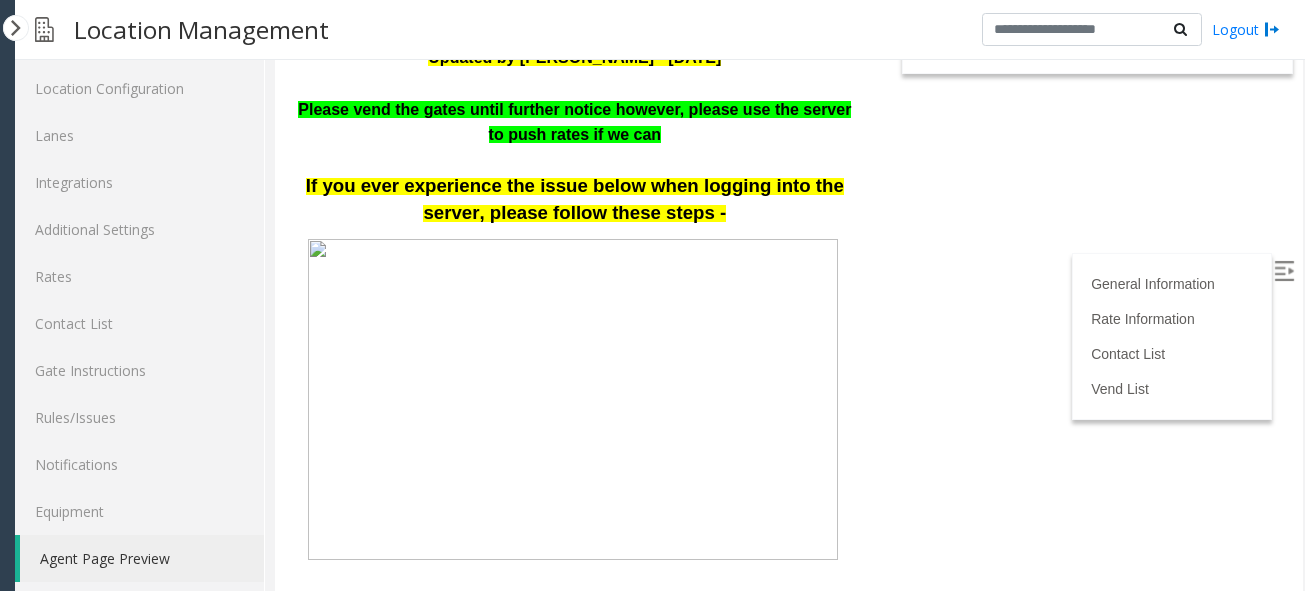 scroll, scrollTop: 376, scrollLeft: 0, axis: vertical 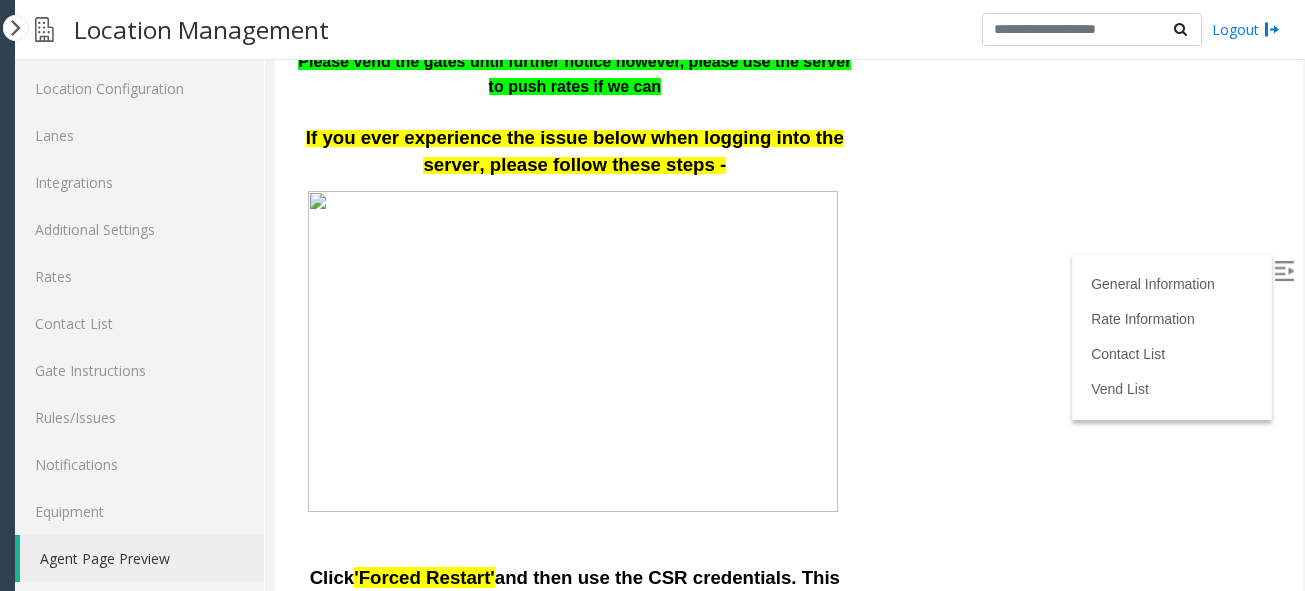click at bounding box center (1284, 271) 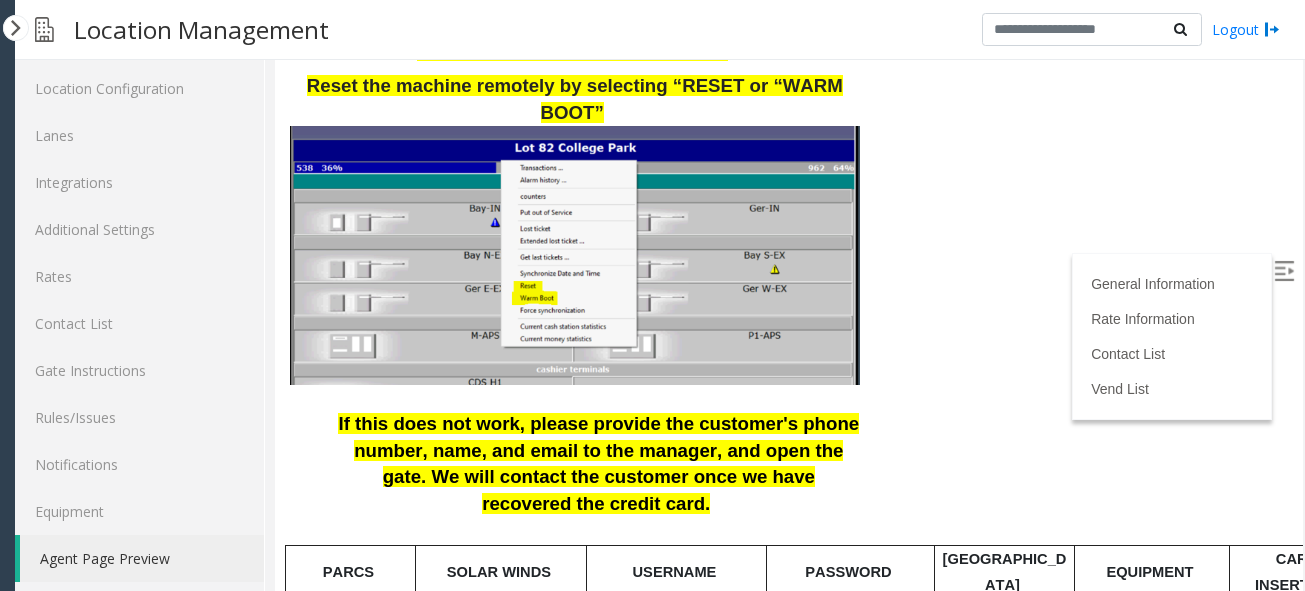 scroll, scrollTop: 2376, scrollLeft: 0, axis: vertical 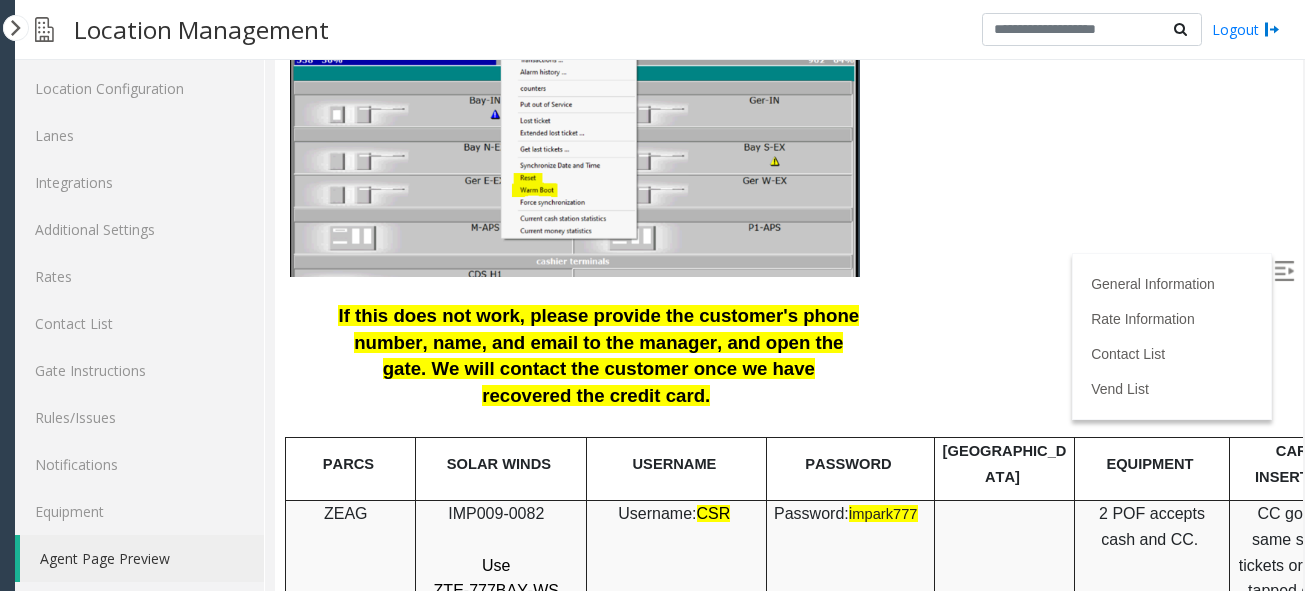 click on "Username:  CSR" at bounding box center [677, 819] 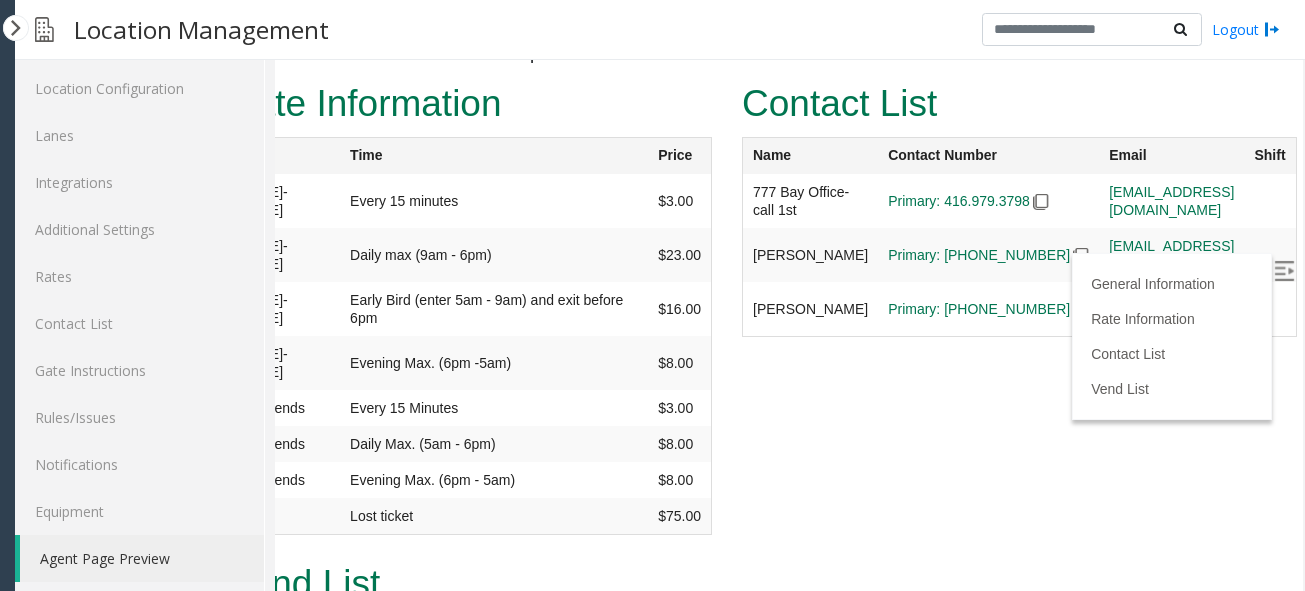 scroll, scrollTop: 4303, scrollLeft: 92, axis: both 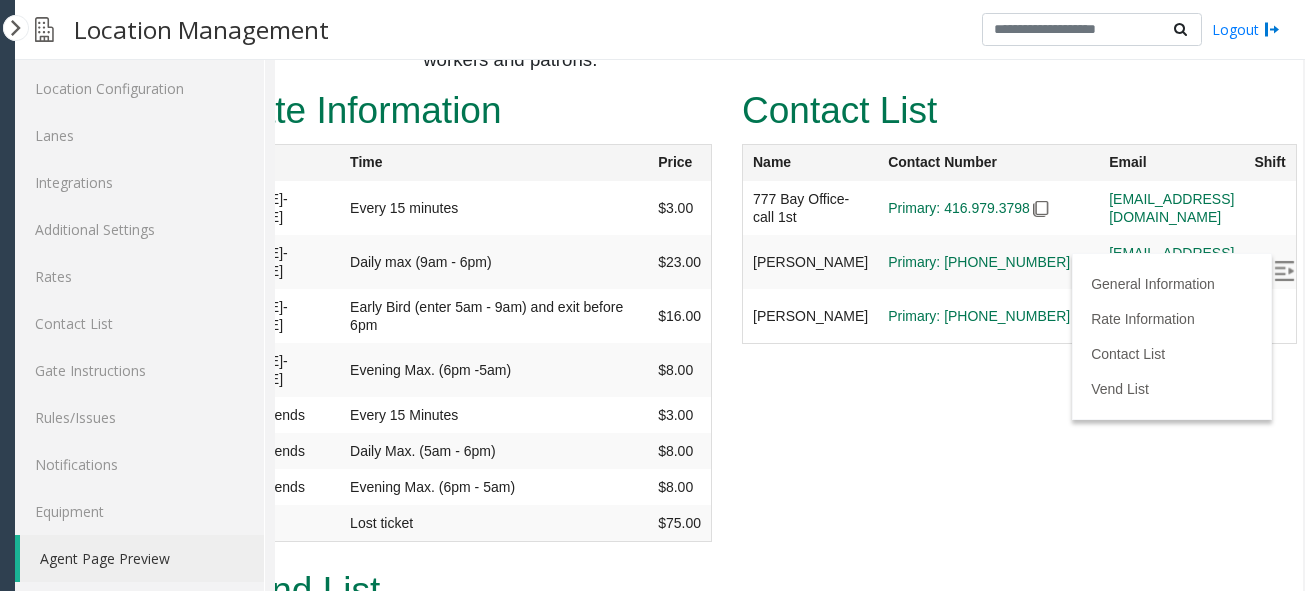 click on "Vend List
Approved Vends
Ticket dispenser malfunctioning
exit machine malfunctioning
Ticket is jammed
Credit card is jammed
Validation not working
Customer has no form of payment
Monthly [PERSON_NAME] forgot their access device
Ticket is Unreadable
Credit Card is unreadable
Monthly Passcard not working
Lost Ticket
Do NOT Vend
Refusal to make payment when possible*" at bounding box center (727, 885) 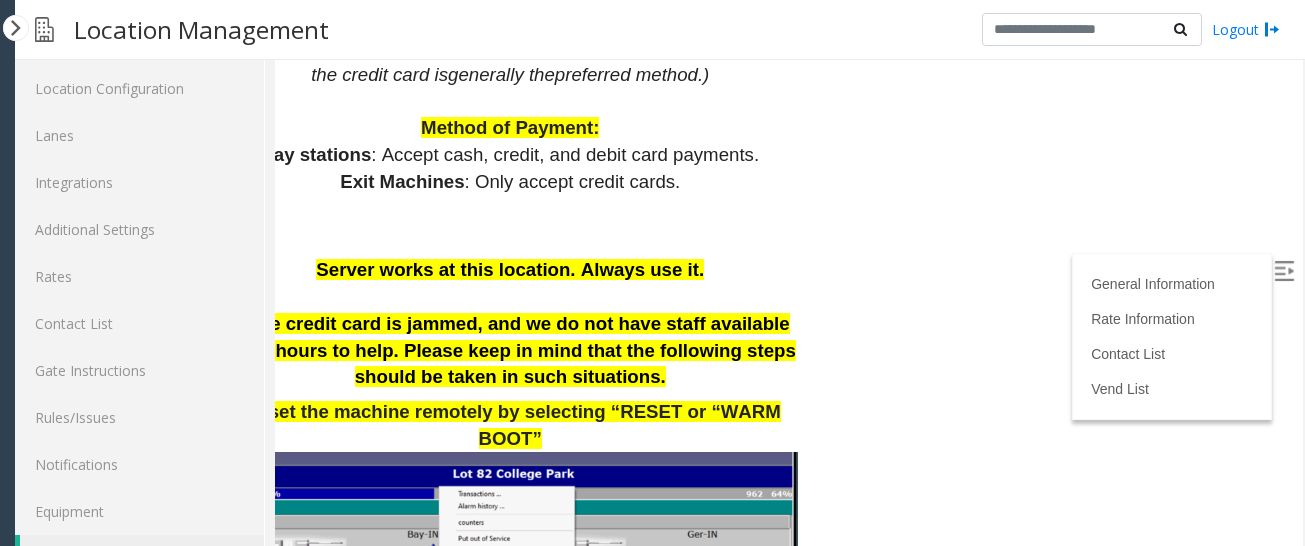 scroll, scrollTop: 1903, scrollLeft: 92, axis: both 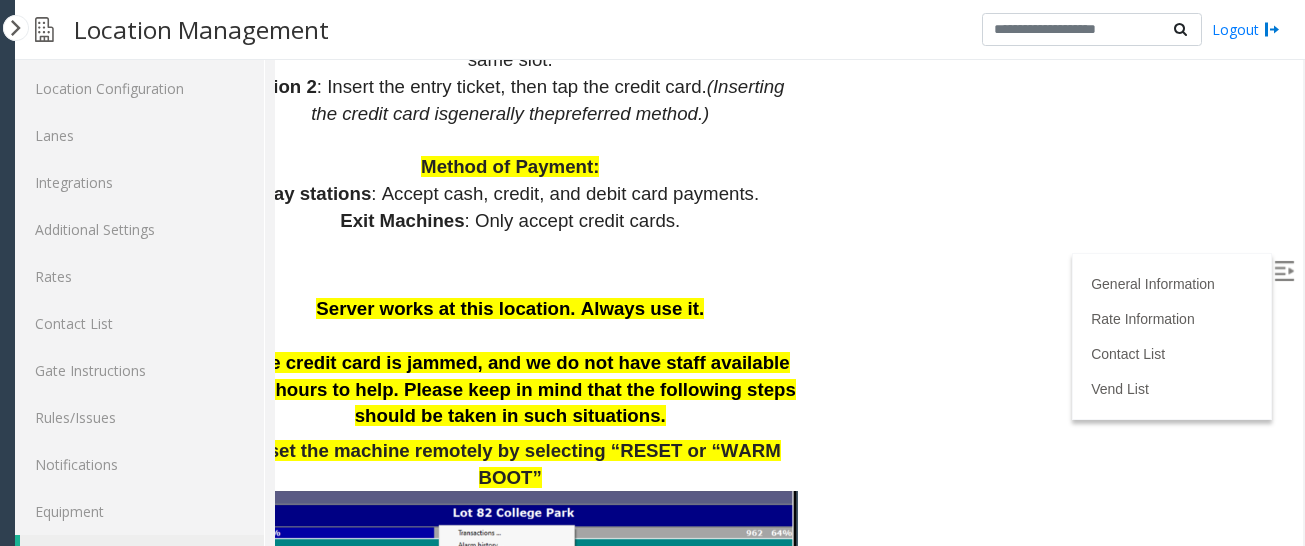 click at bounding box center (513, 633) 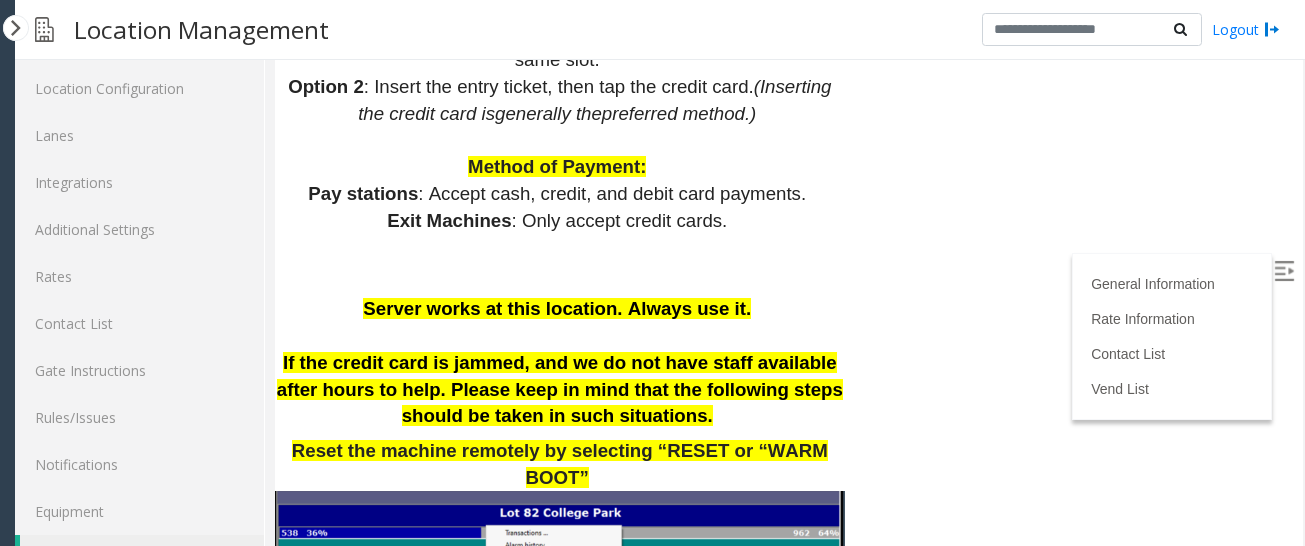 scroll, scrollTop: 1903, scrollLeft: 0, axis: vertical 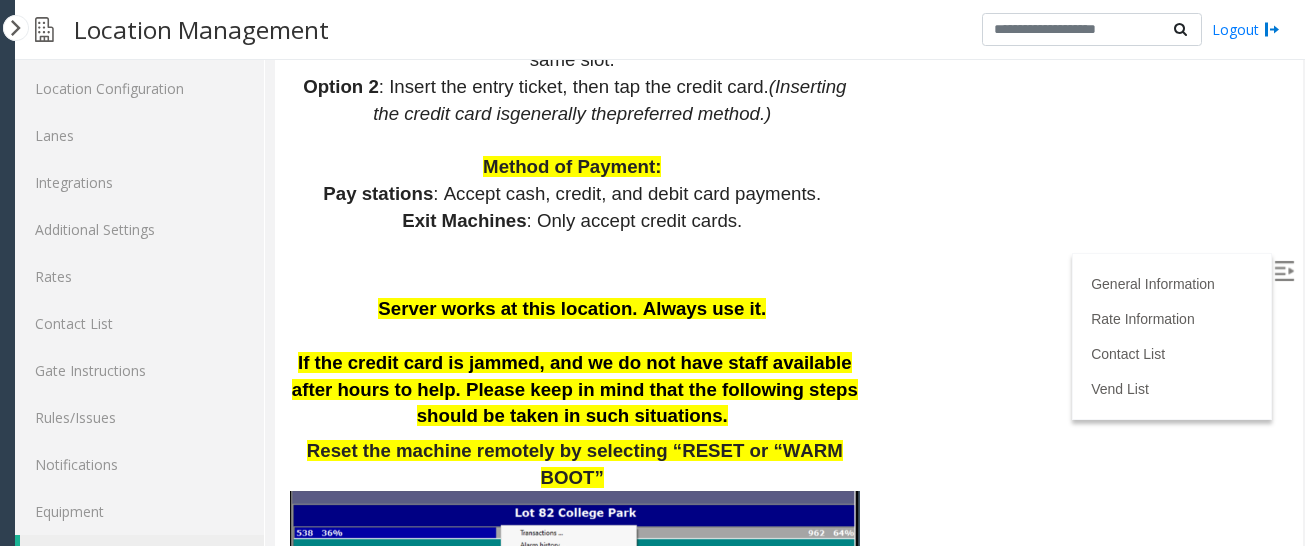 click at bounding box center [575, 633] 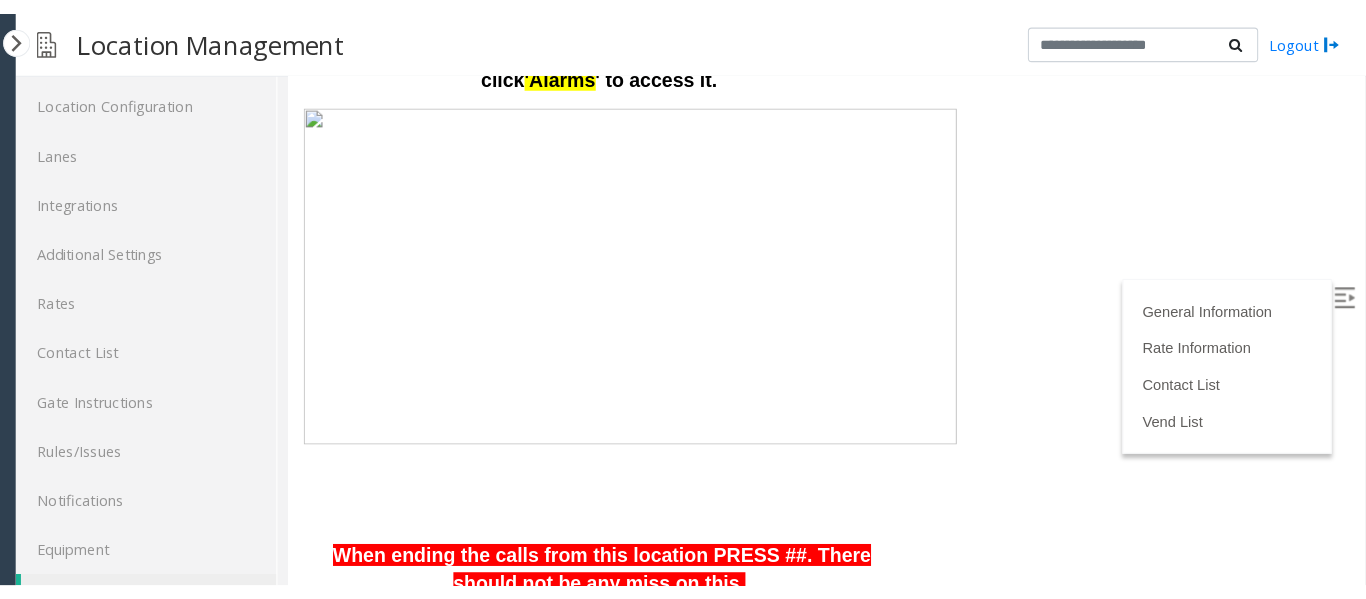 scroll, scrollTop: 903, scrollLeft: 0, axis: vertical 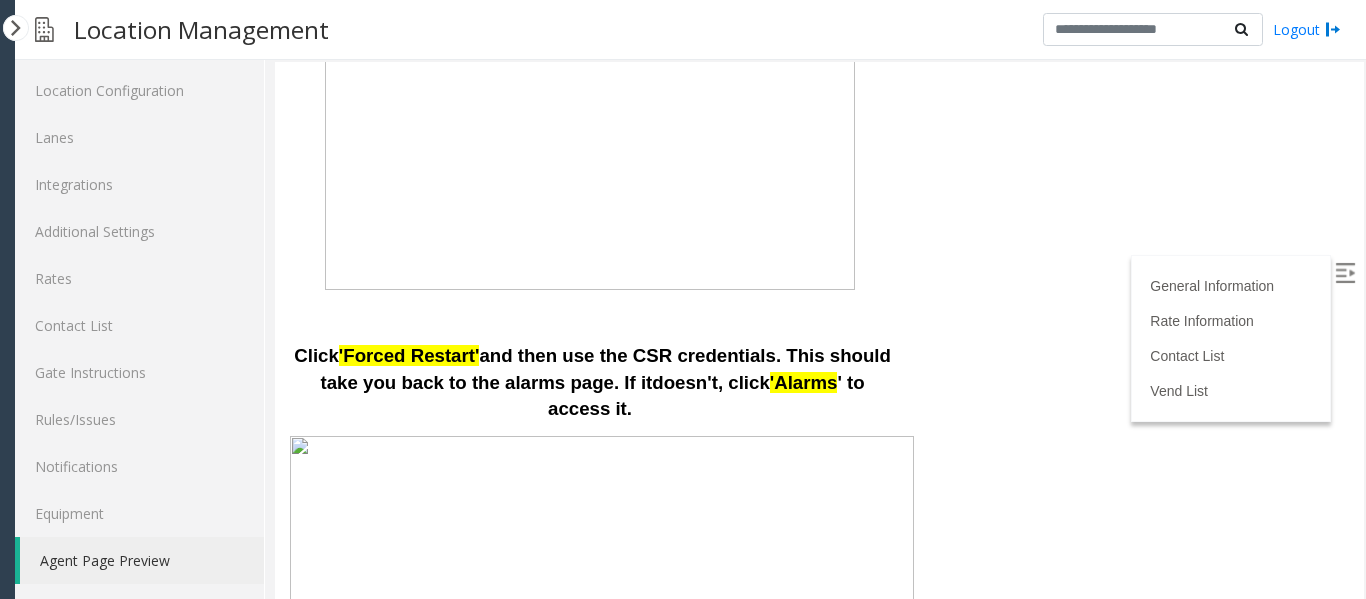 click on "I9-[STREET_ADDRESS]
General Information
Revenue Control Manufacturer: ZEAG
[GEOGRAPHIC_DATA][STREET_ADDRESS][GEOGRAPHIC_DATA] Updated by [PERSON_NAME] - [DATE] Please vend the gates until further notice however, please use the server to push rates if we can  If you ever experience the issue below when logging into the server, please follow these steps -     Click  'Forced Restart'  and then use the CSR credentials. This should take you back to the alarms page. If it  doesn't , click  'Alarms ' to access it.       When ending the calls from this location PRESS ## . There should not be any miss on this.     Most Important     Ticket Unreadable:   Log into the server  and issue an extended lost ticket with the ticket number, or charge based on the time.       Validation Issue:   At this site, there are two types of validations:   General Vouchers : Insert the entry ticket first, followed by the voucher.   ." at bounding box center [819, -270] 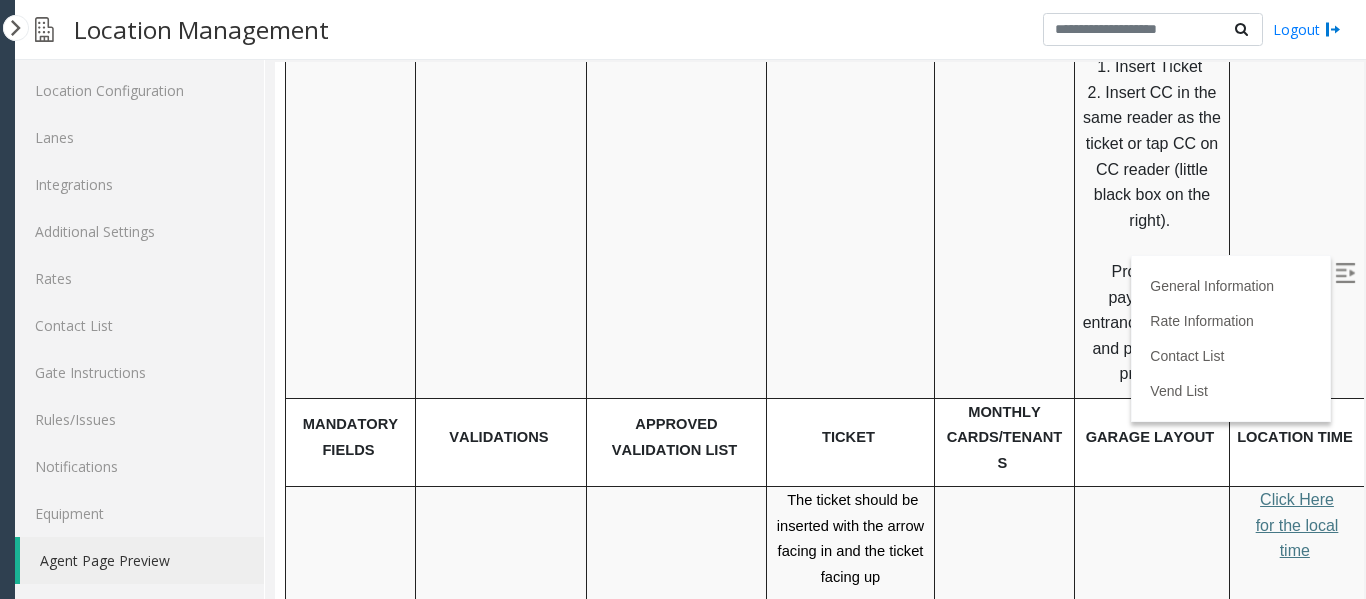 scroll, scrollTop: 3086, scrollLeft: 0, axis: vertical 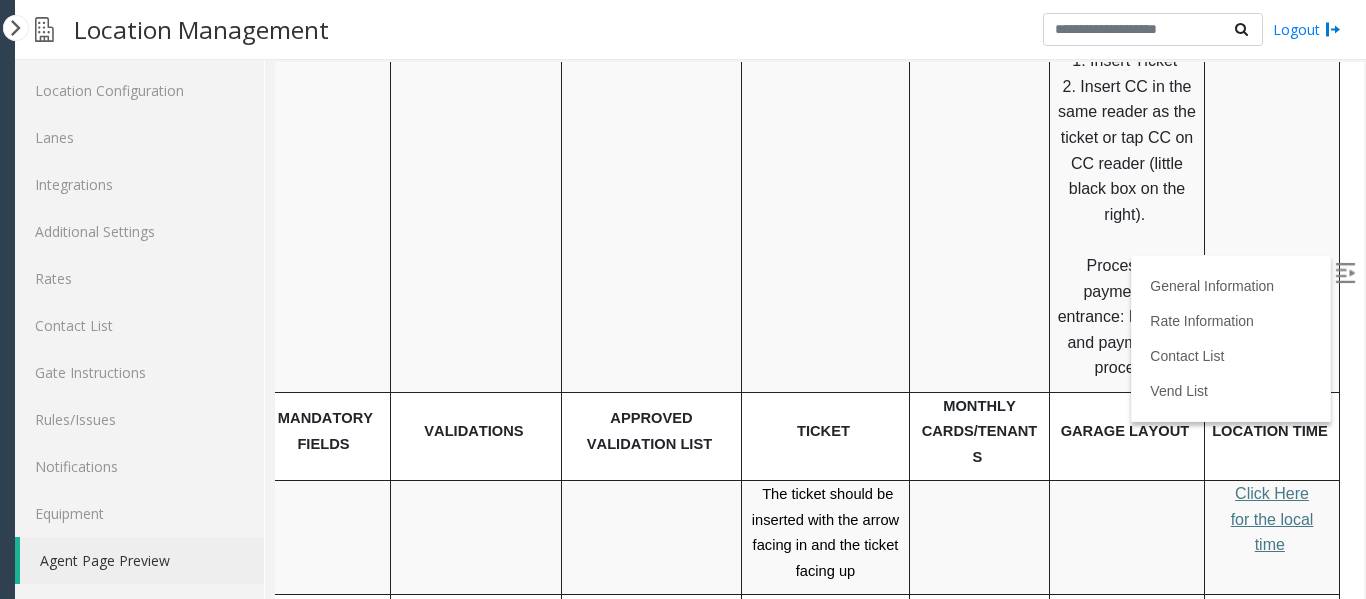 click on "Click Here for the local time" at bounding box center (1272, 519) 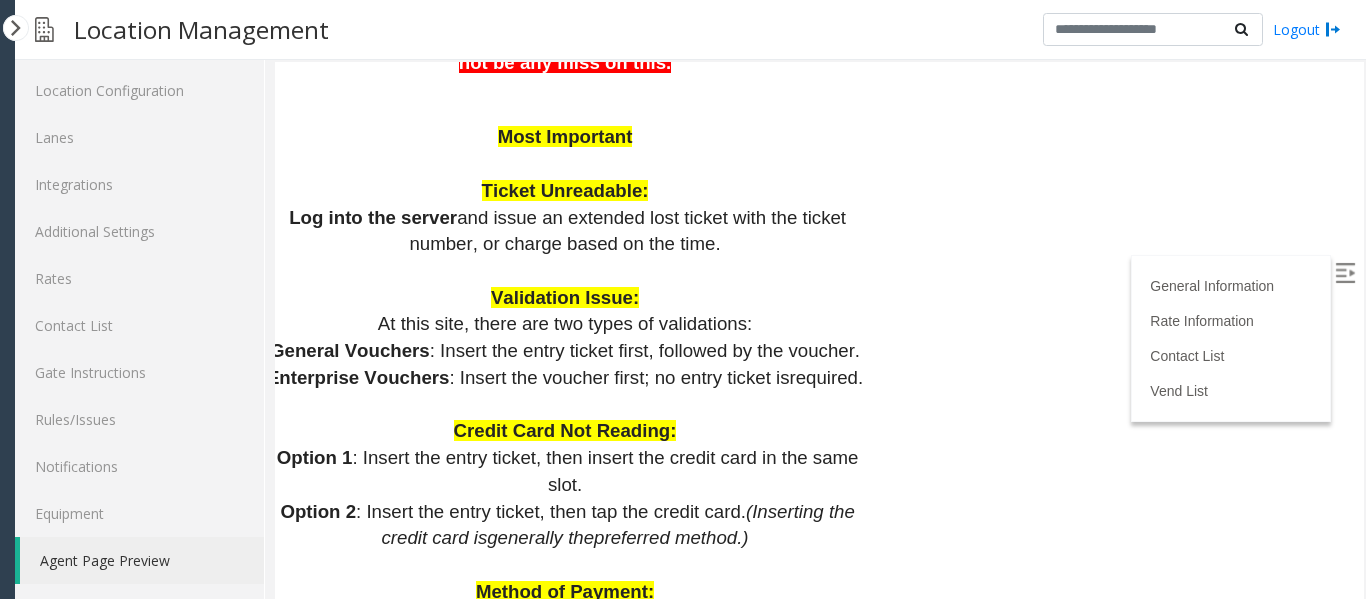scroll, scrollTop: 1364, scrollLeft: 31, axis: both 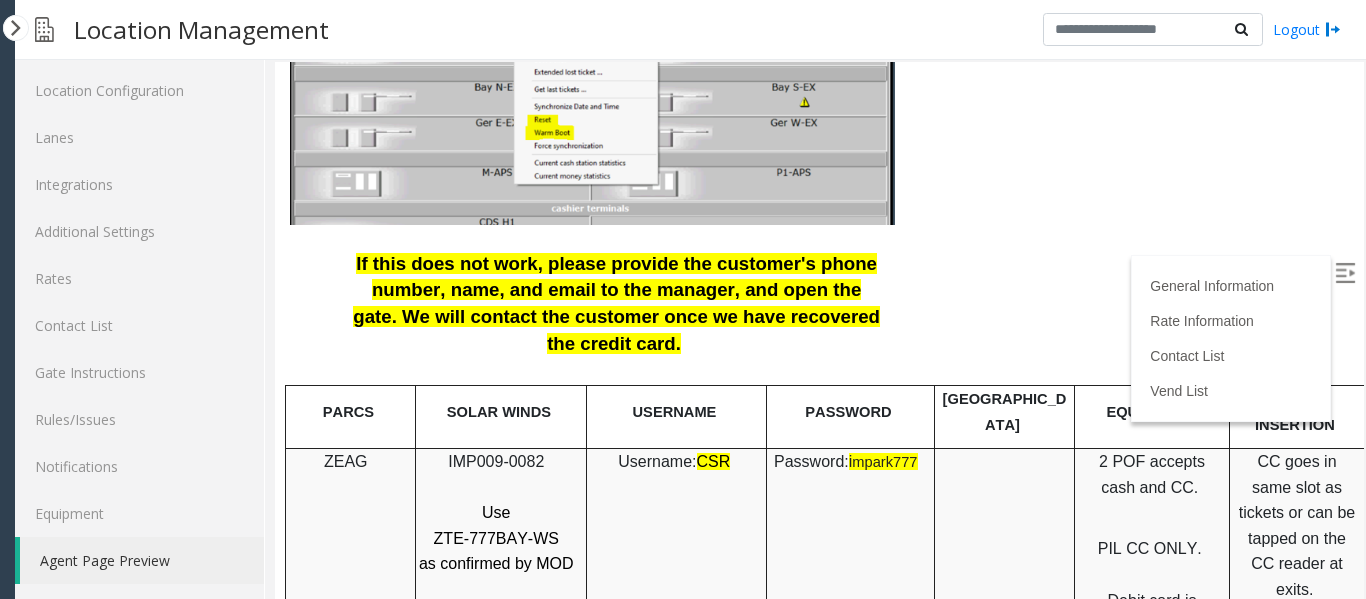 drag, startPoint x: 1341, startPoint y: 235, endPoint x: 1626, endPoint y: 395, distance: 326.84094 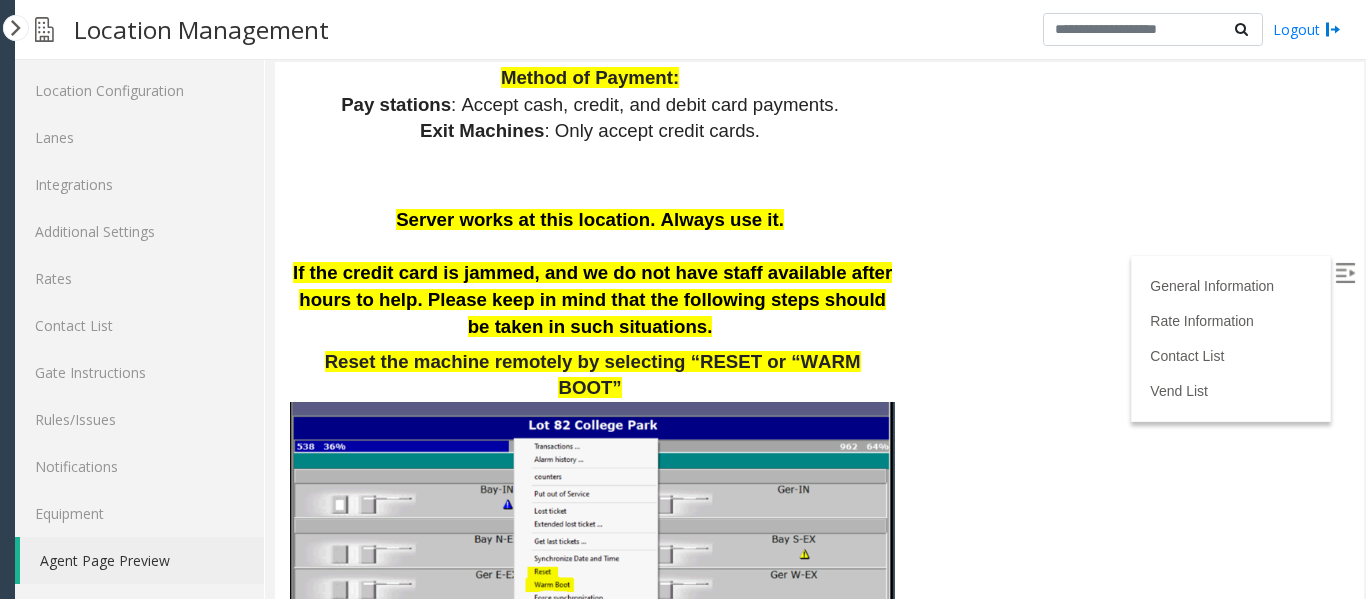 scroll, scrollTop: 0, scrollLeft: 0, axis: both 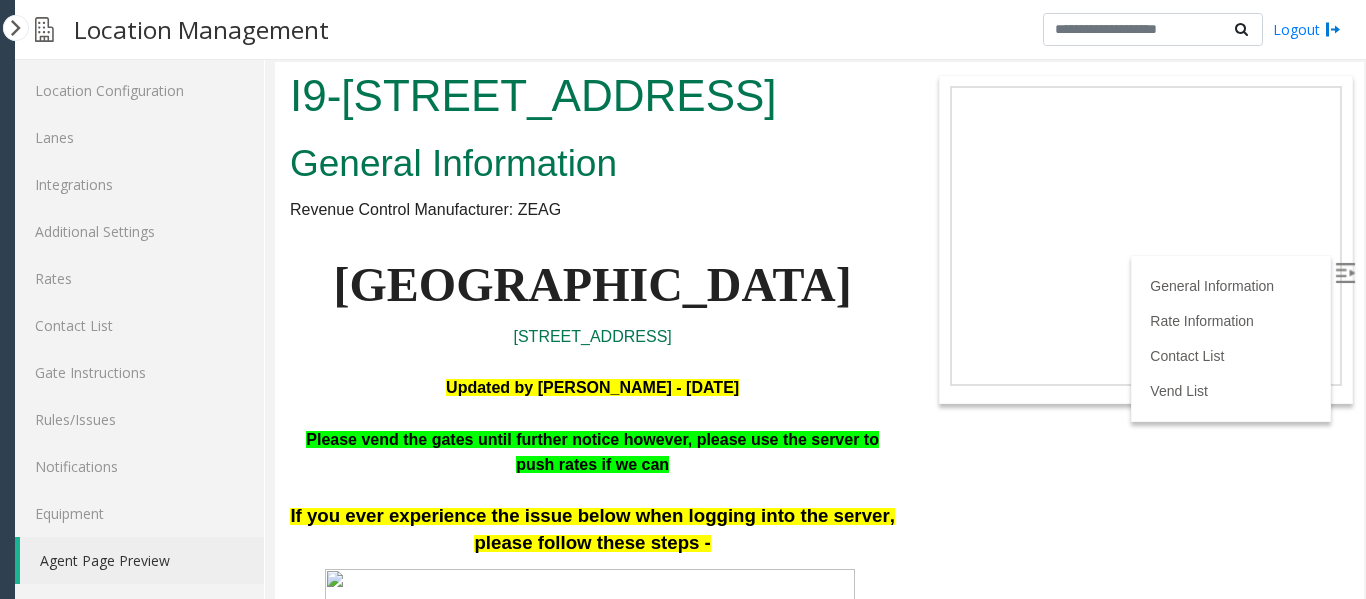 drag, startPoint x: 1340, startPoint y: 327, endPoint x: 1626, endPoint y: 93, distance: 369.52942 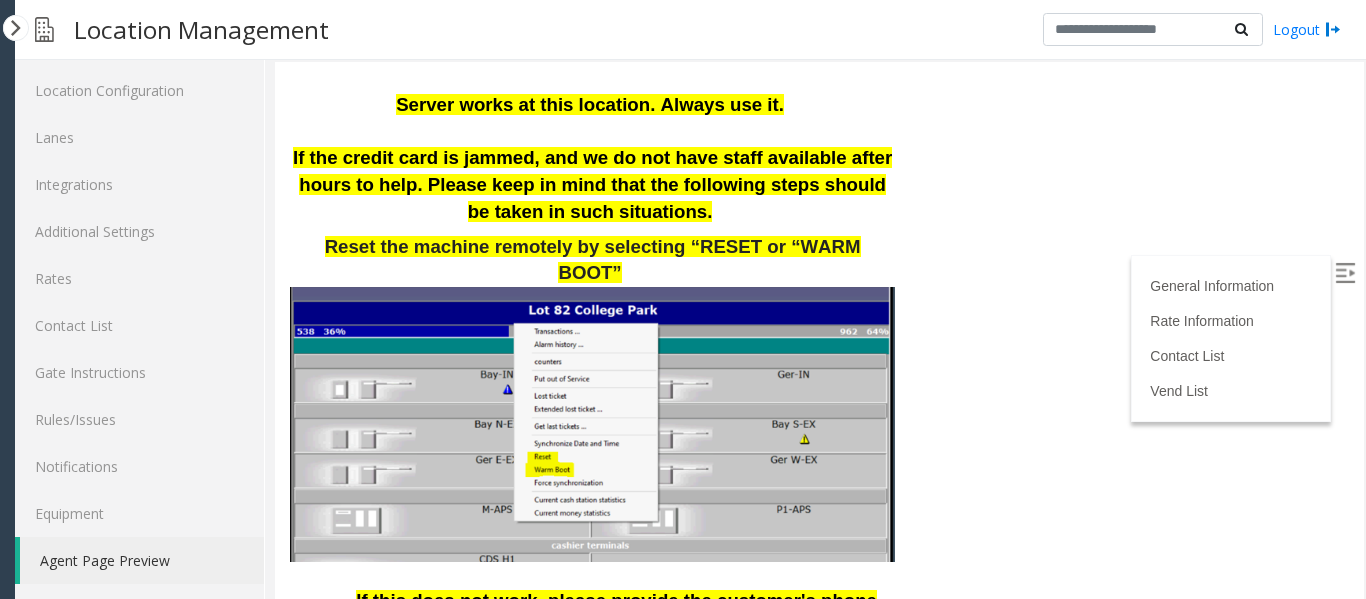 scroll, scrollTop: 2300, scrollLeft: 0, axis: vertical 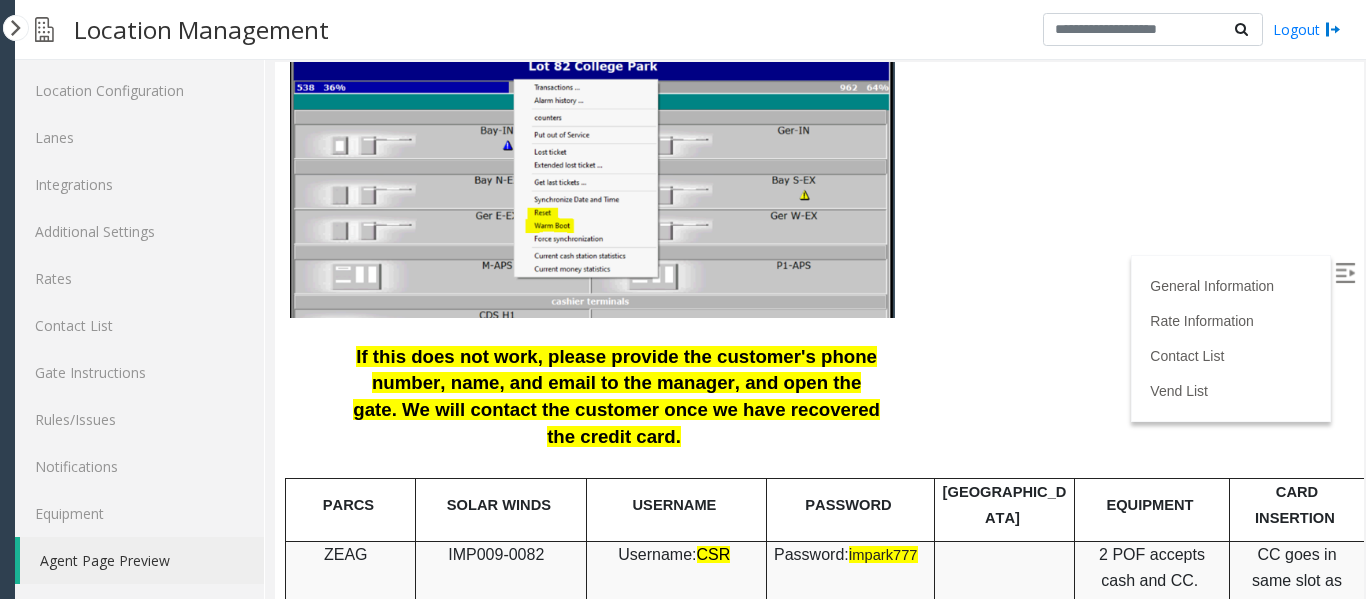 click on "IMP009-0082" at bounding box center [496, 554] 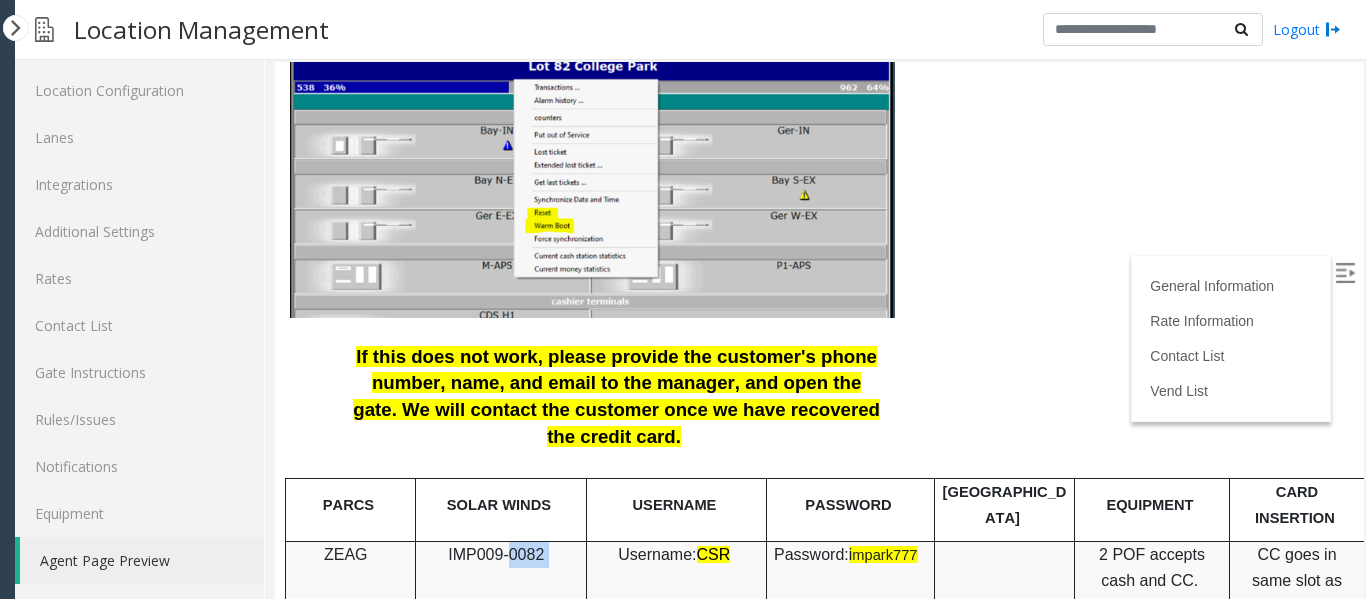 click on "IMP009-0082" at bounding box center [496, 554] 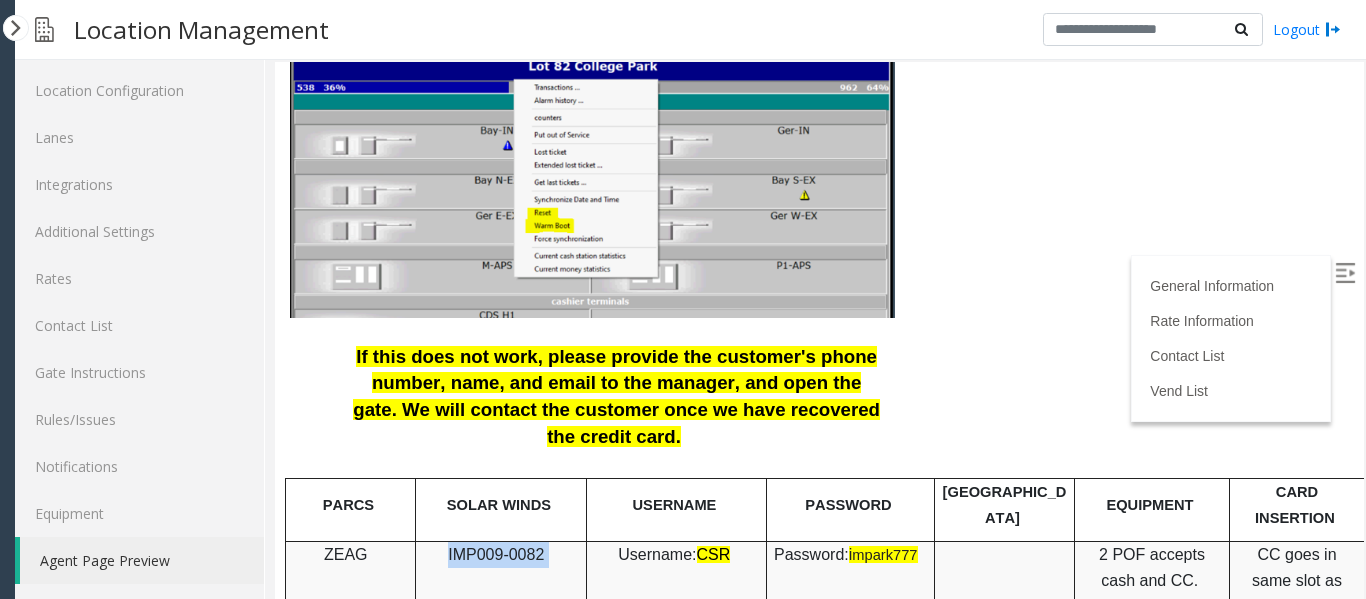 click on "IMP009-0082" at bounding box center [496, 554] 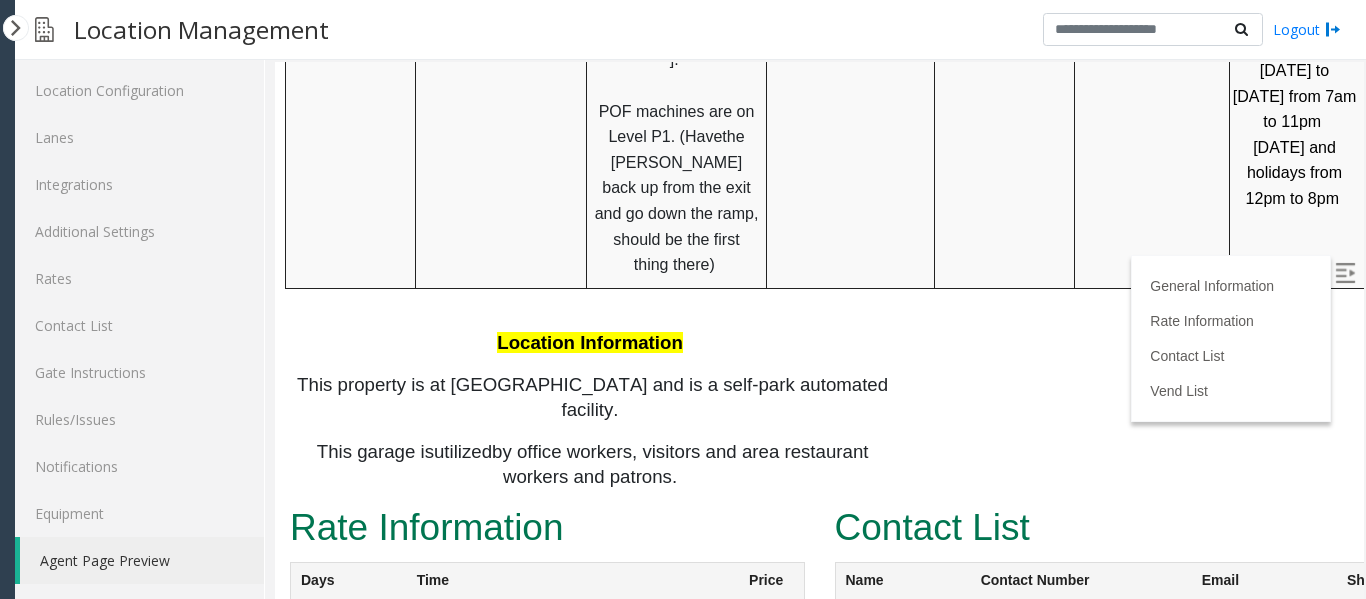 scroll, scrollTop: 4000, scrollLeft: 0, axis: vertical 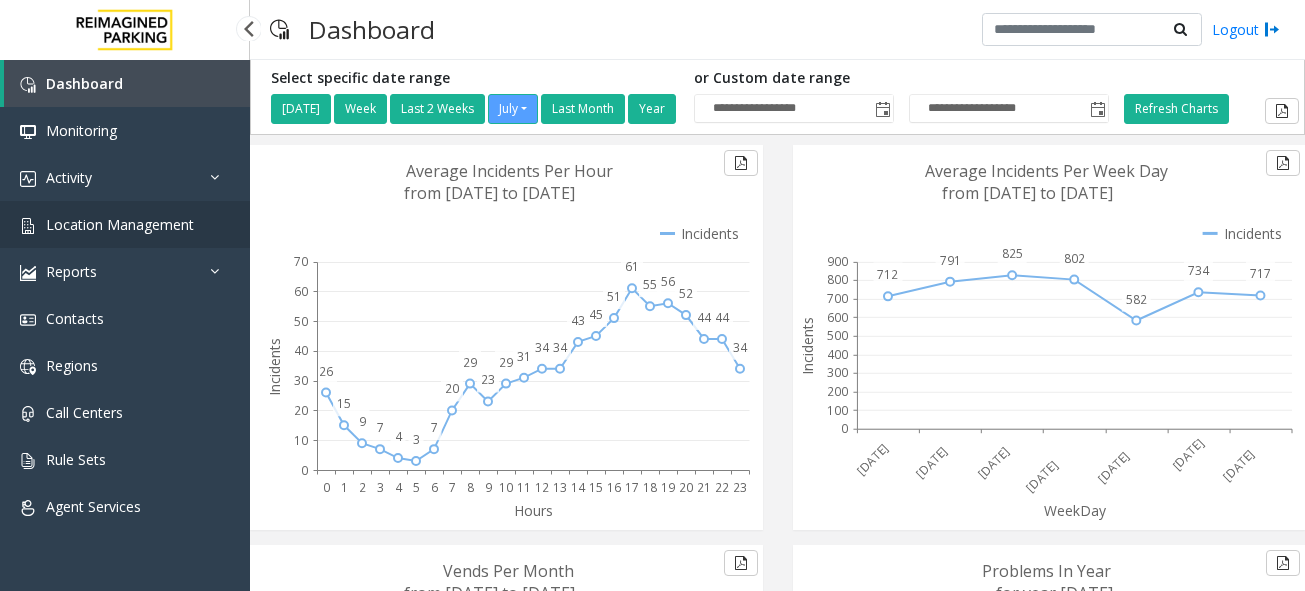click on "Location Management" at bounding box center [120, 224] 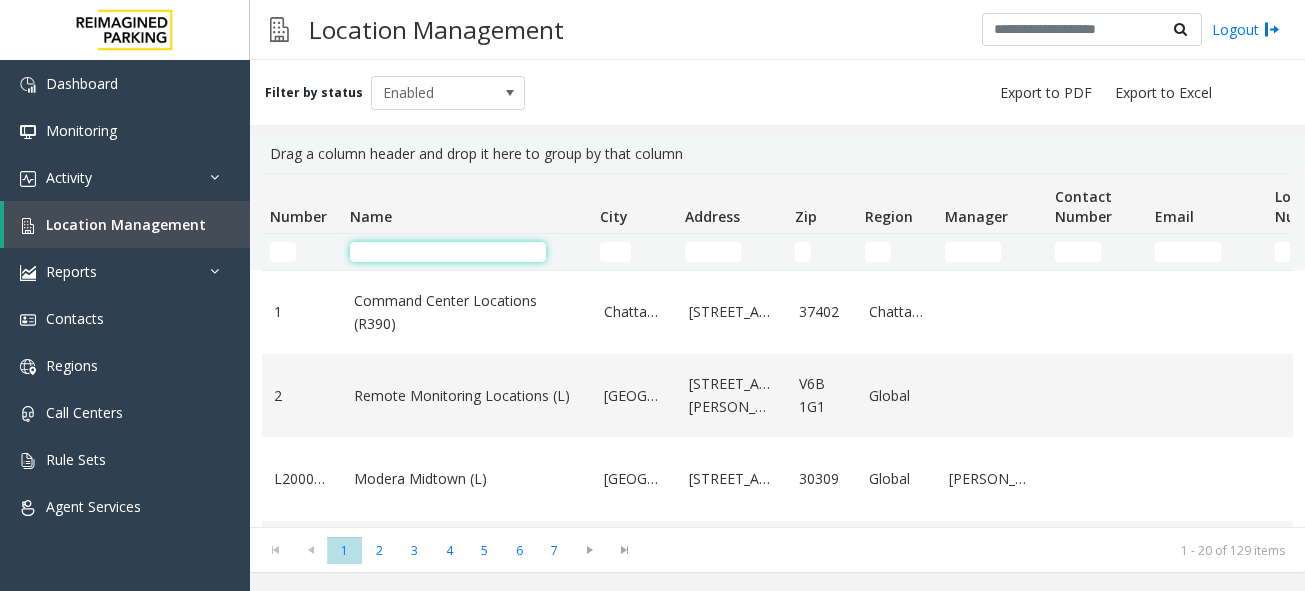 click 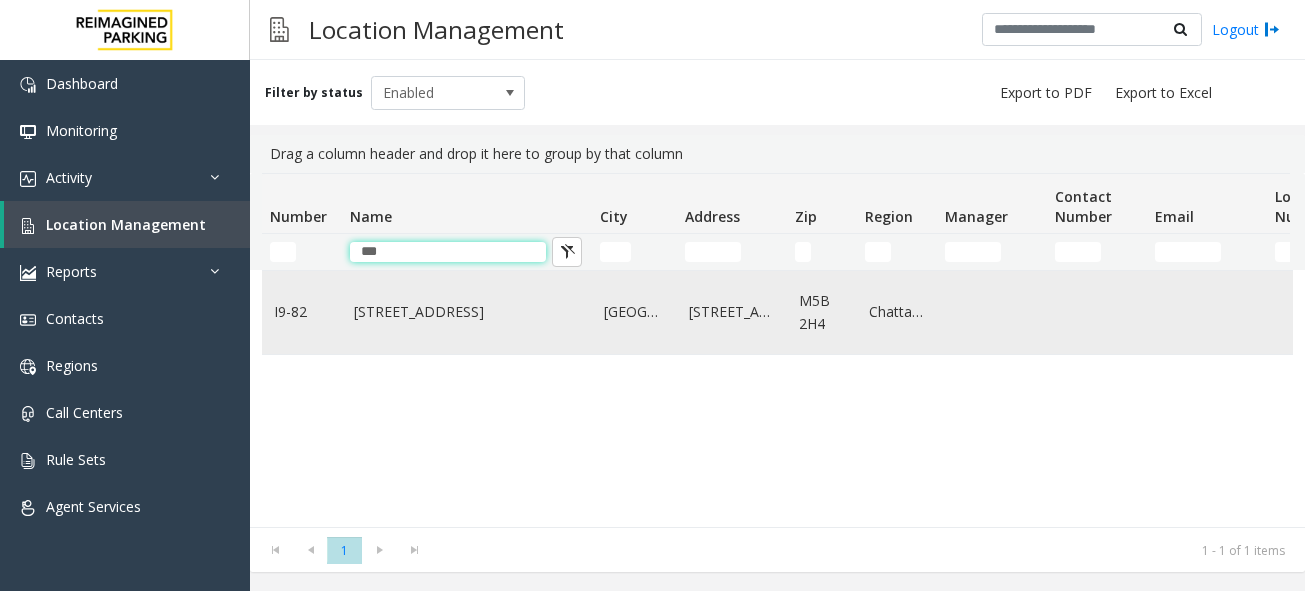 type on "***" 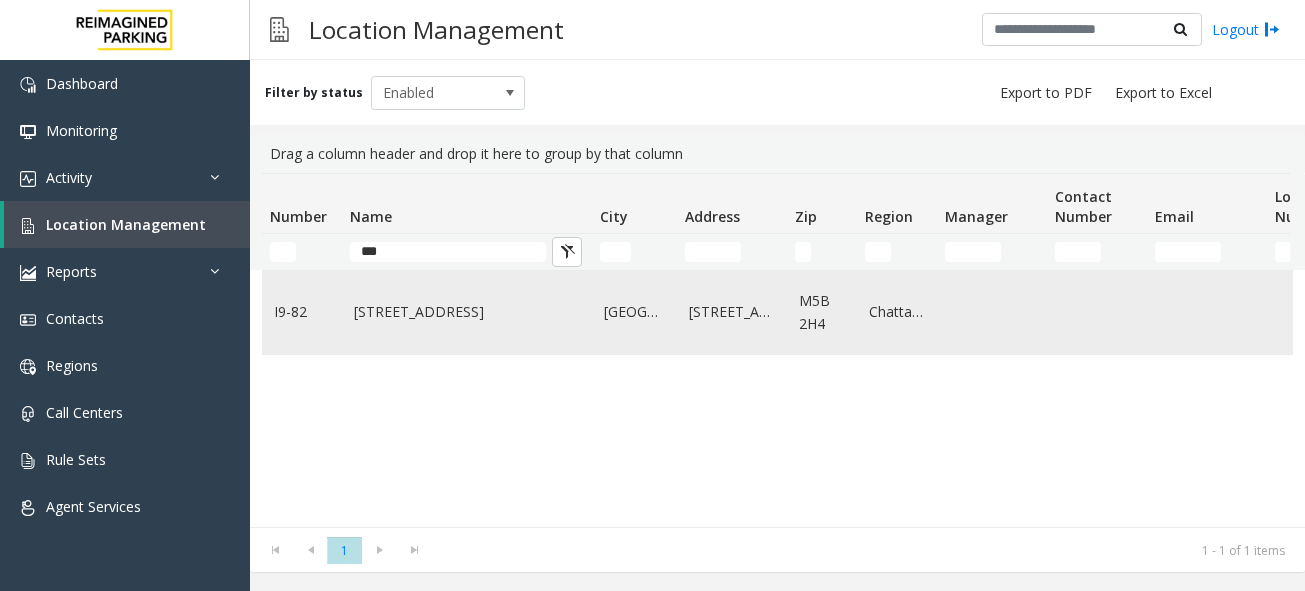click on "[STREET_ADDRESS]" 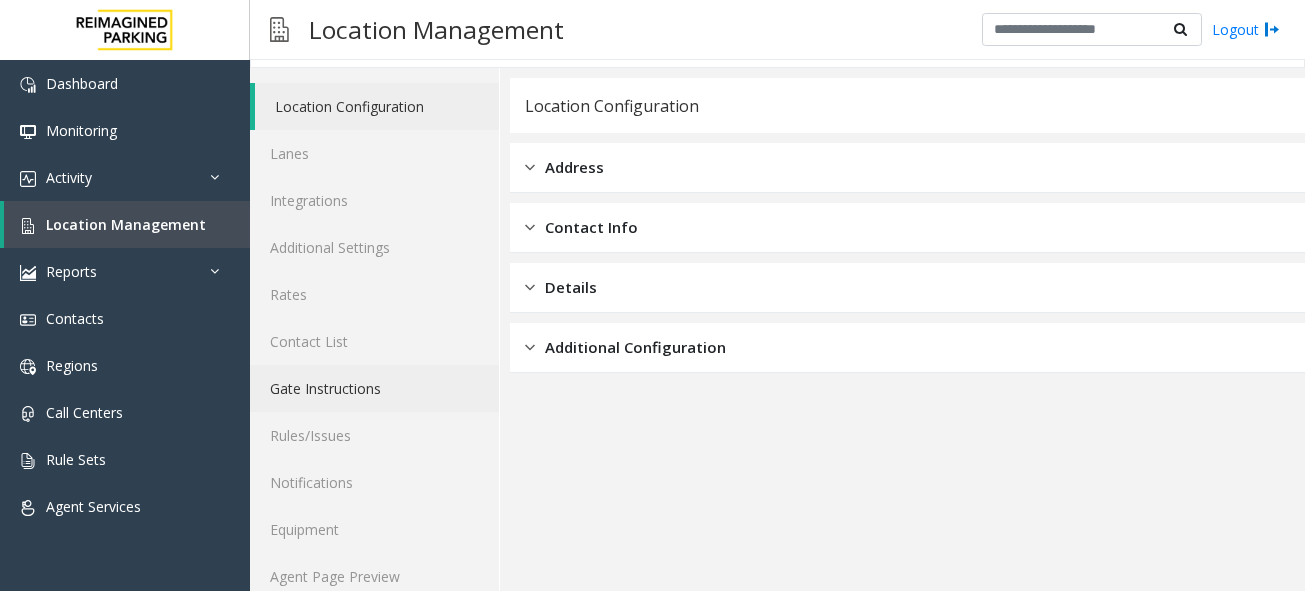 scroll, scrollTop: 68, scrollLeft: 0, axis: vertical 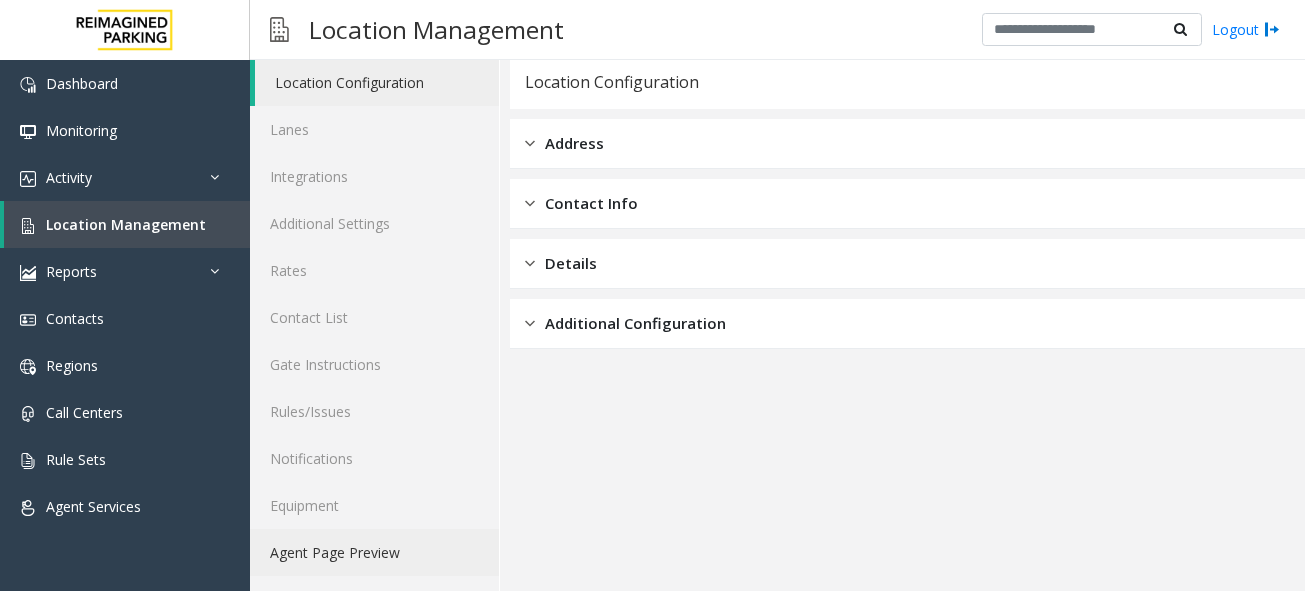 click on "Agent Page Preview" 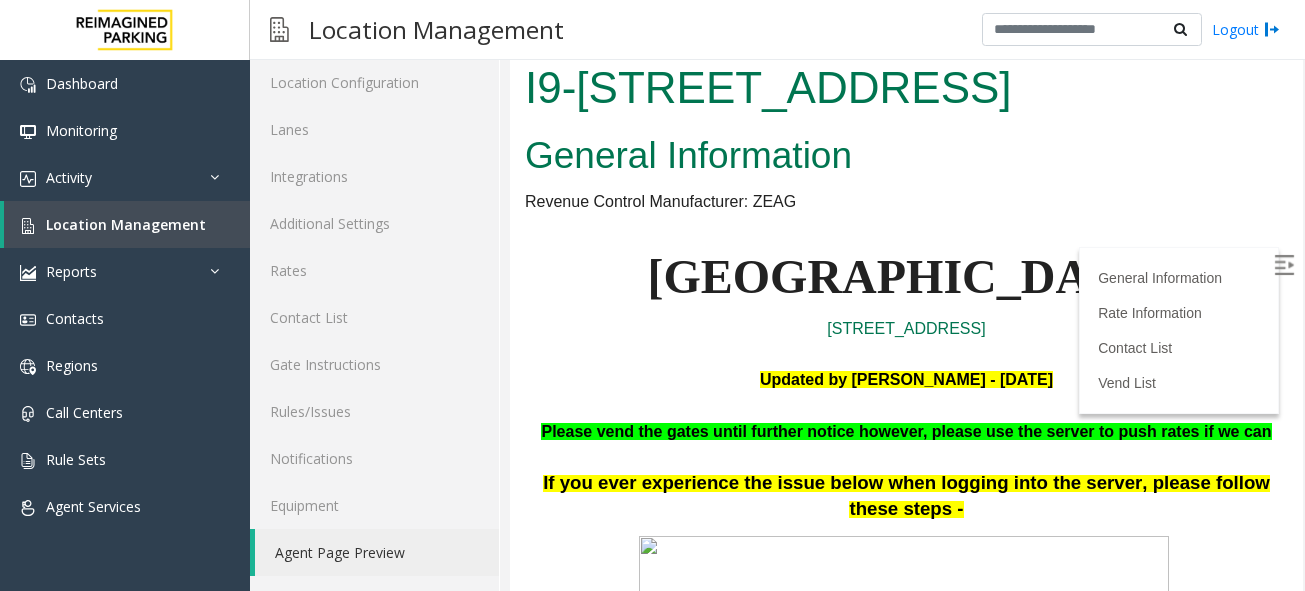scroll, scrollTop: 0, scrollLeft: 0, axis: both 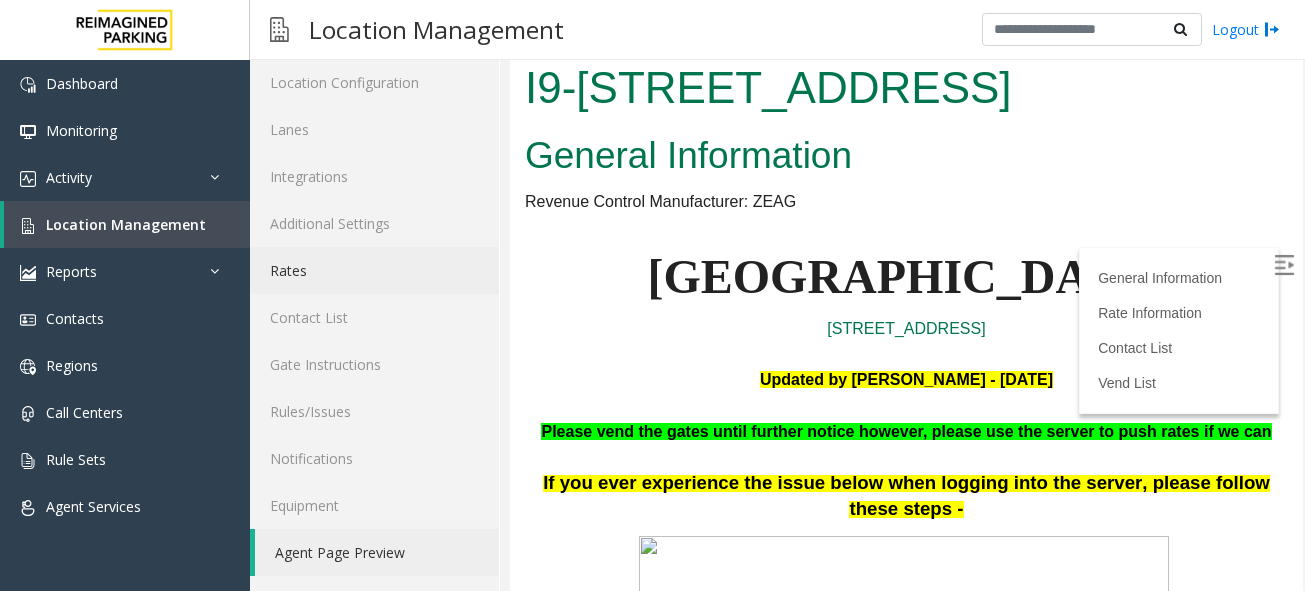 click on "Rates" 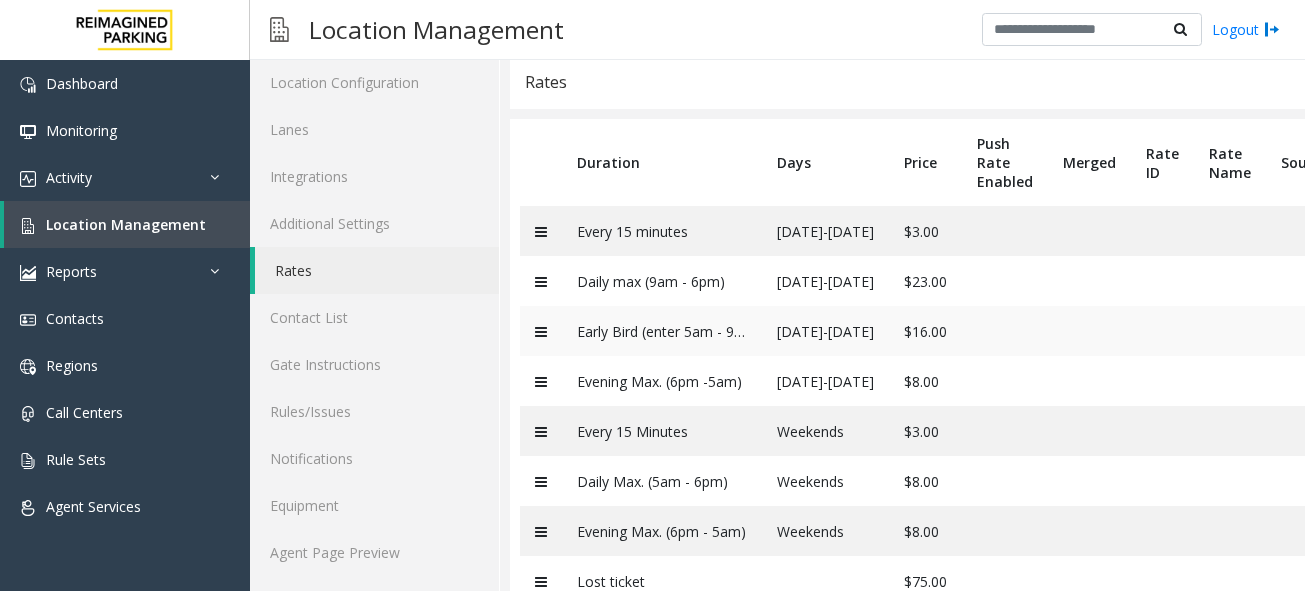 click at bounding box center (1005, 331) 